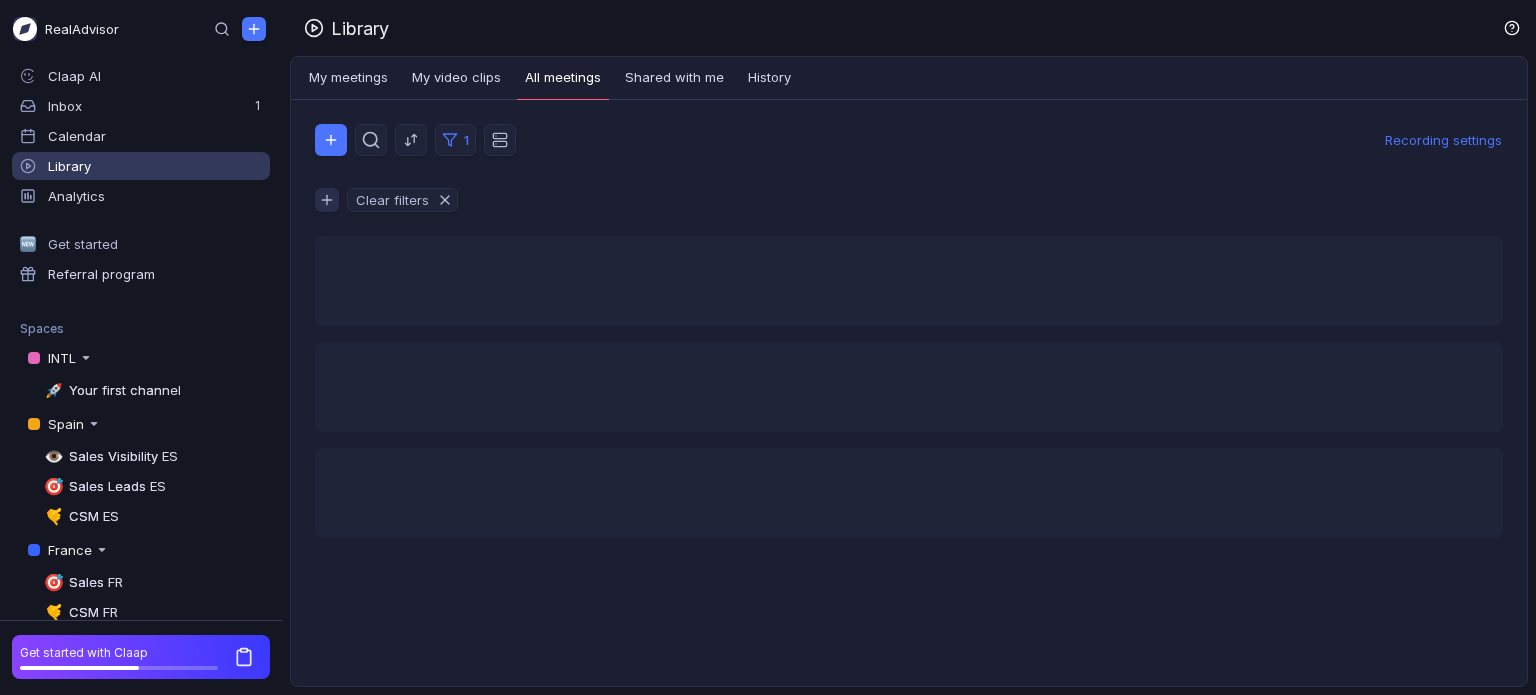 scroll, scrollTop: 0, scrollLeft: 0, axis: both 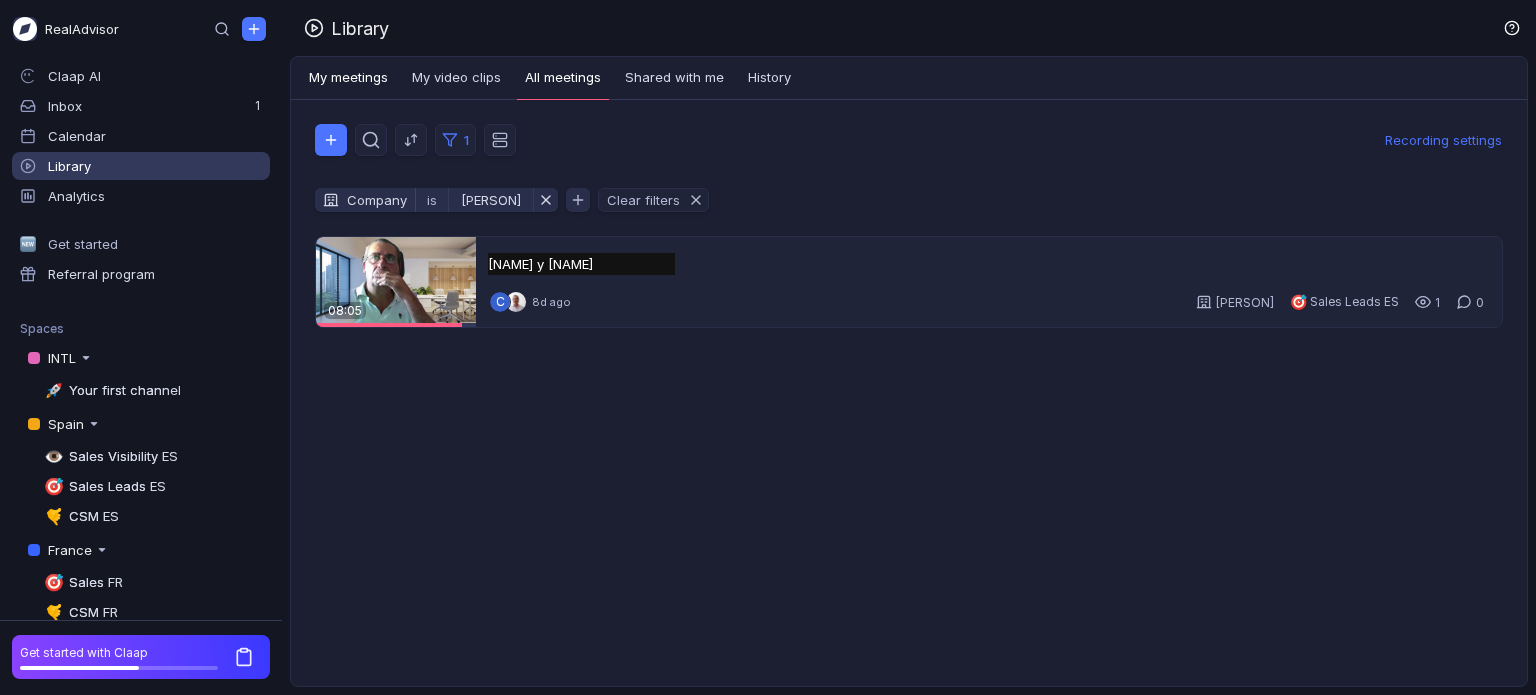 click on "My meetings" at bounding box center (348, 78) 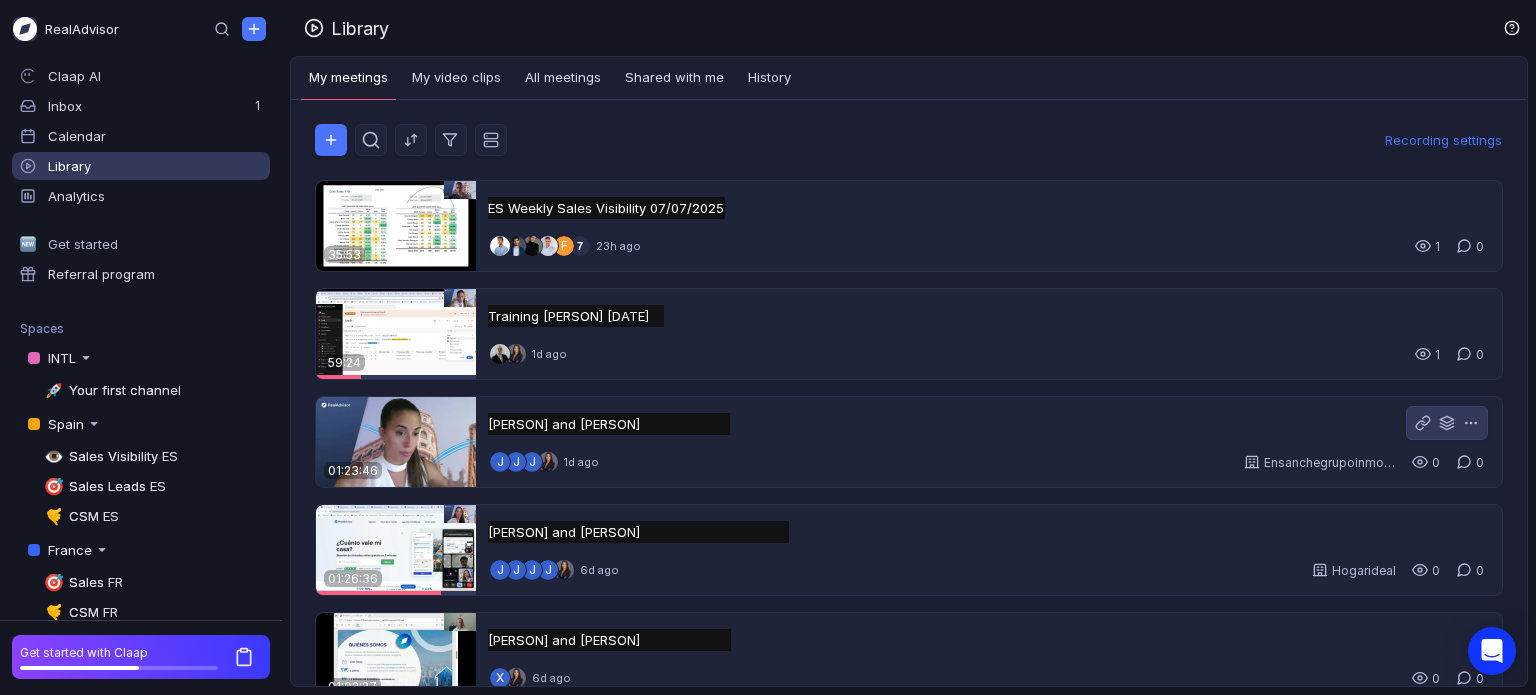 scroll, scrollTop: 100, scrollLeft: 0, axis: vertical 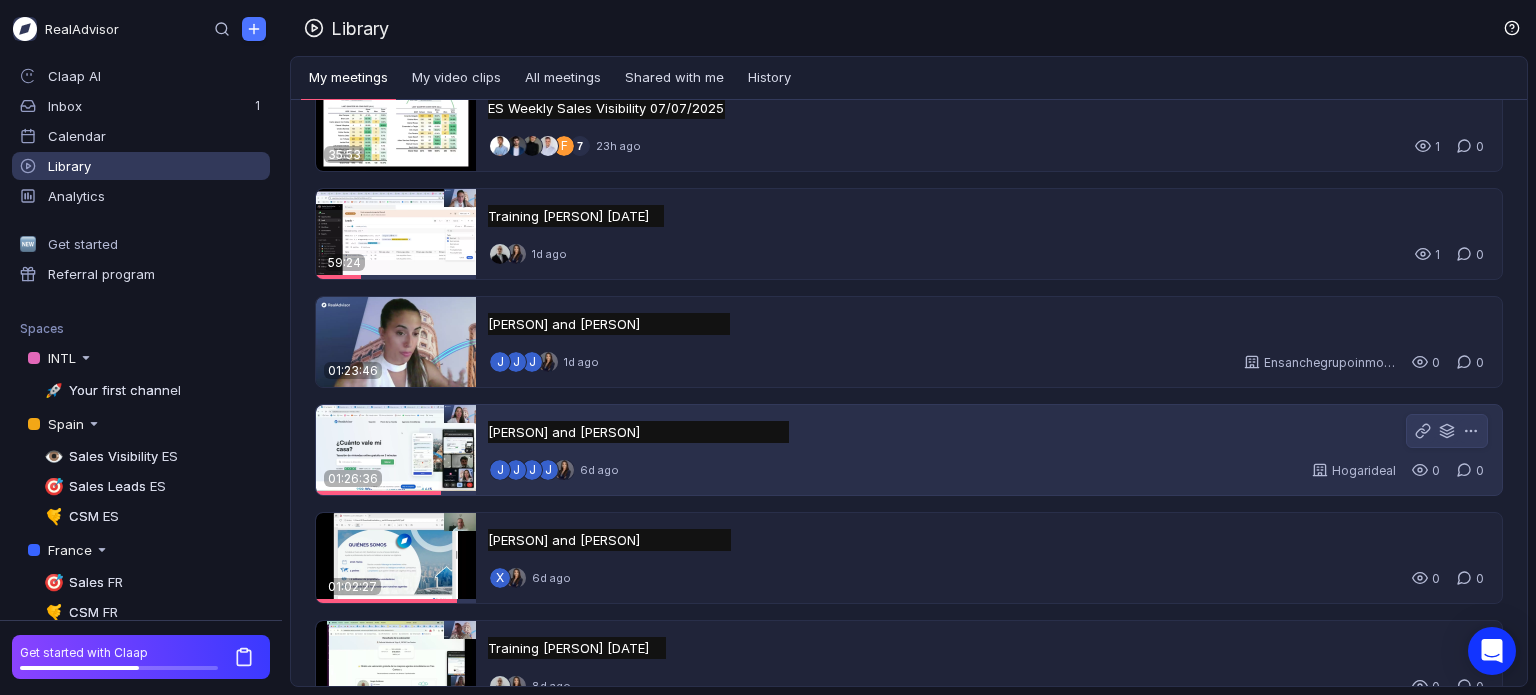 click at bounding box center [396, 450] 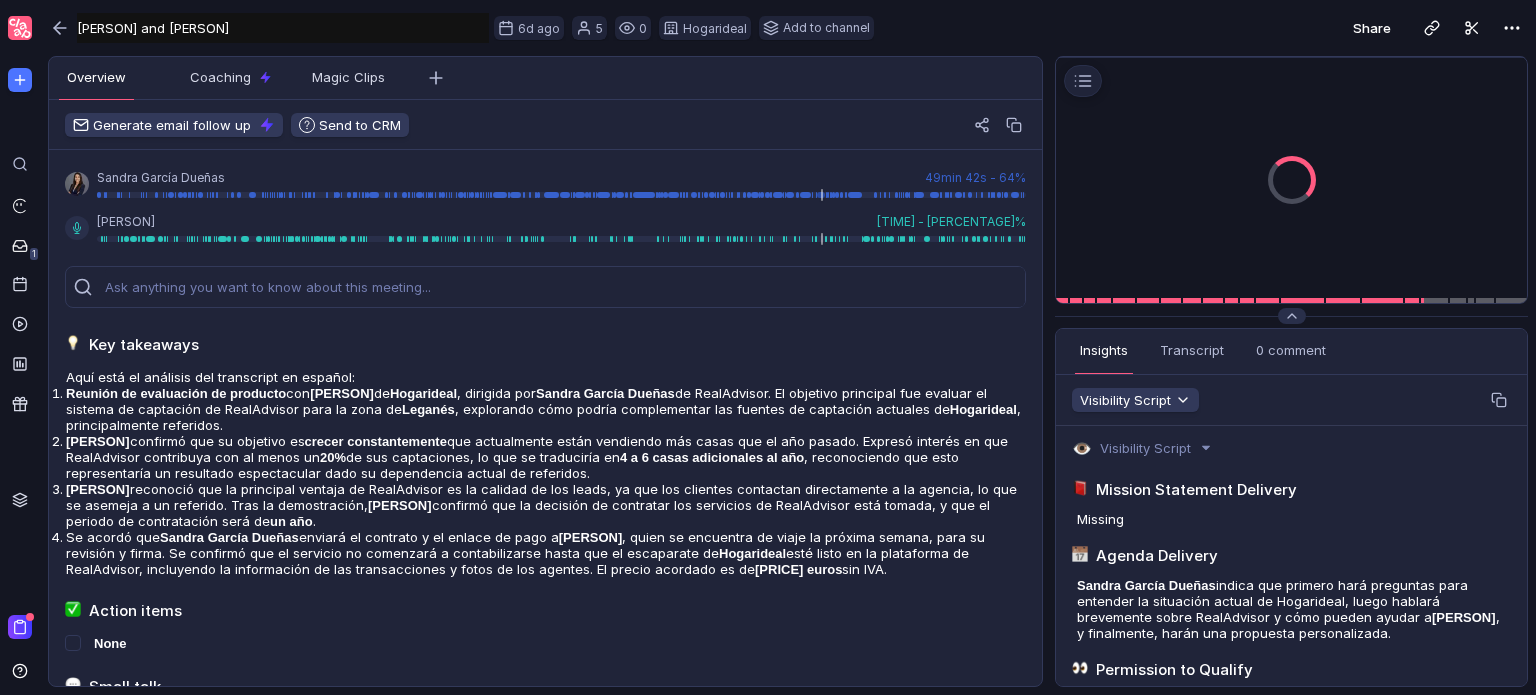 click at bounding box center [1292, 57] 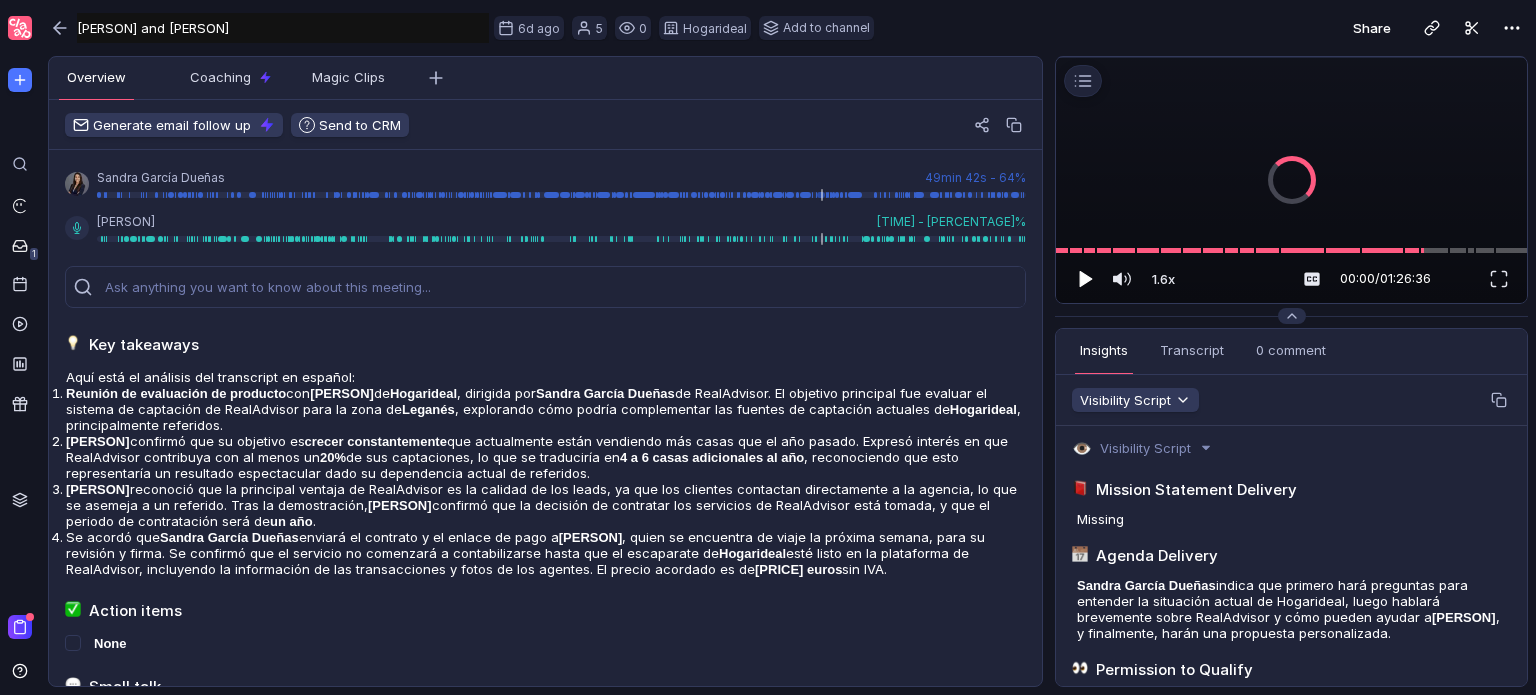 click at bounding box center [1086, 278] 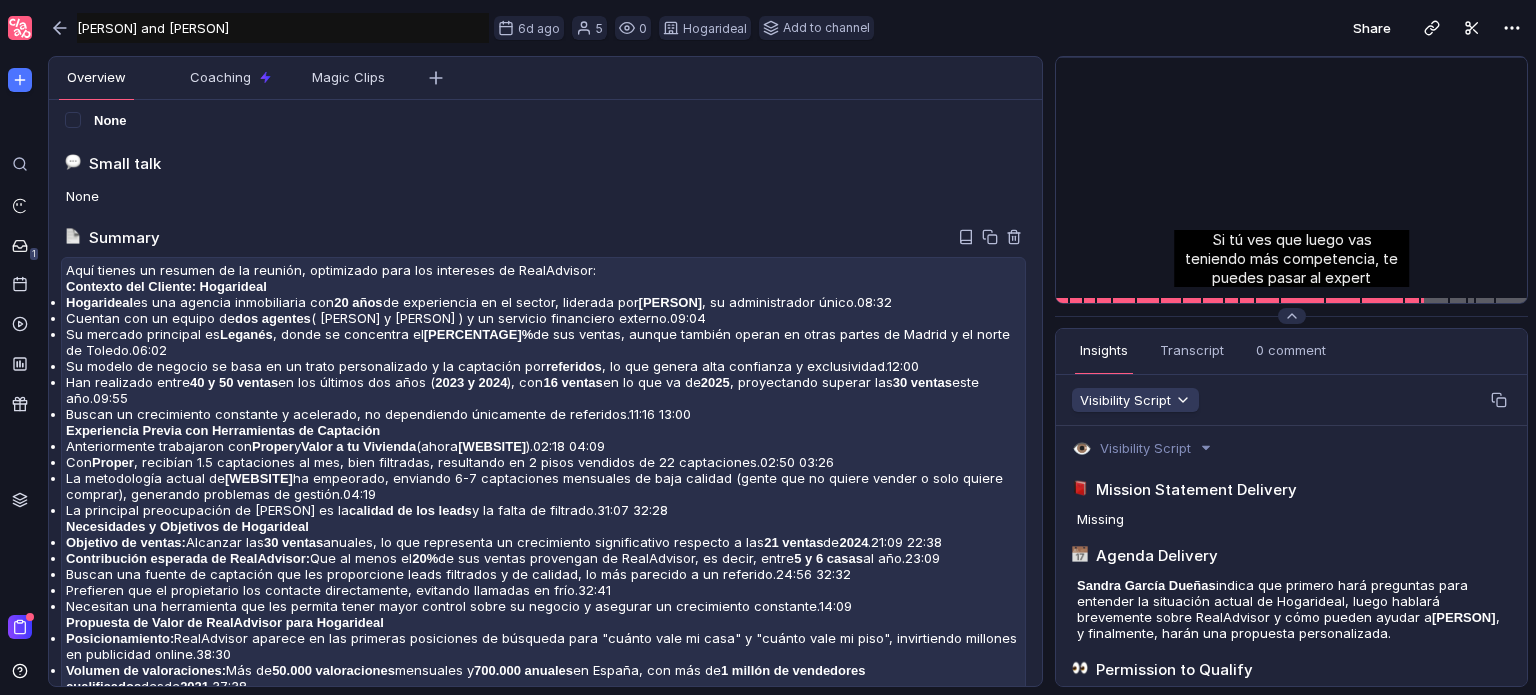scroll, scrollTop: 700, scrollLeft: 0, axis: vertical 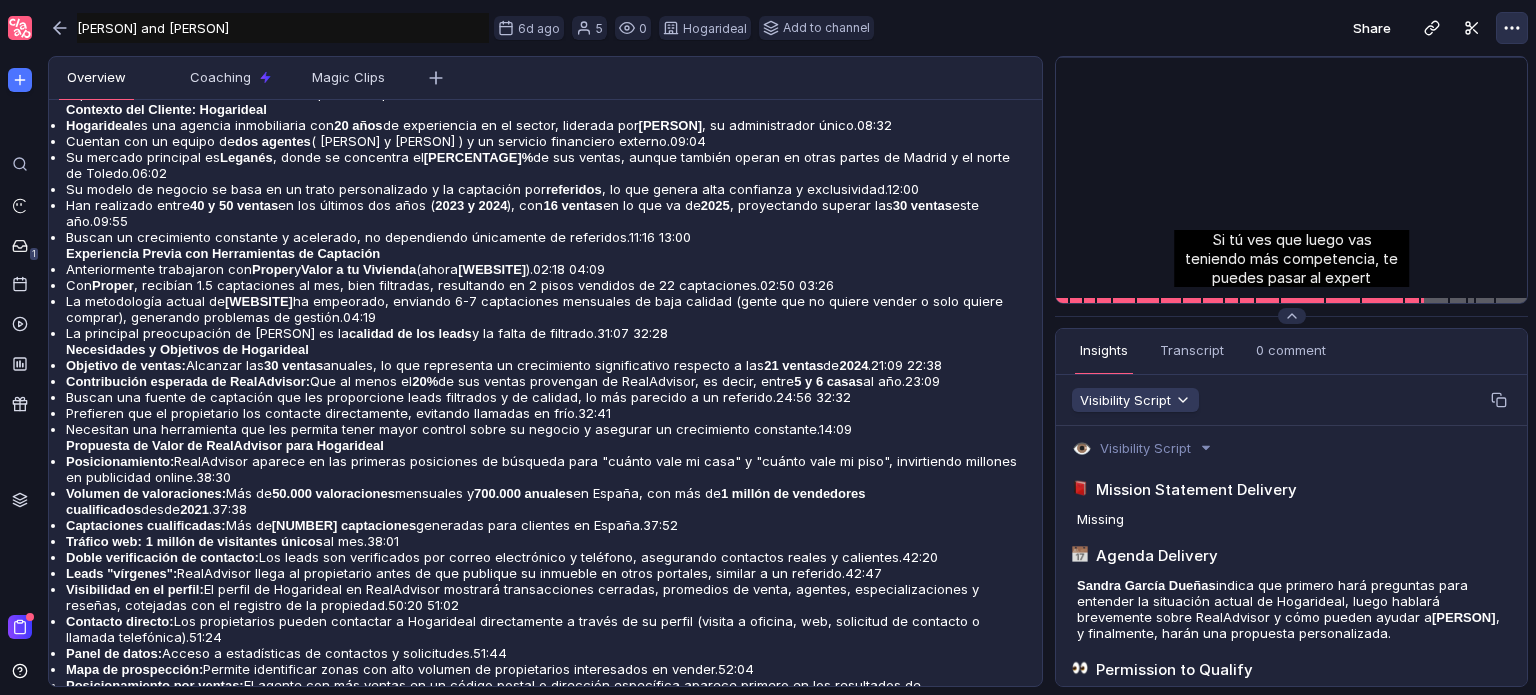 click at bounding box center [1512, 28] 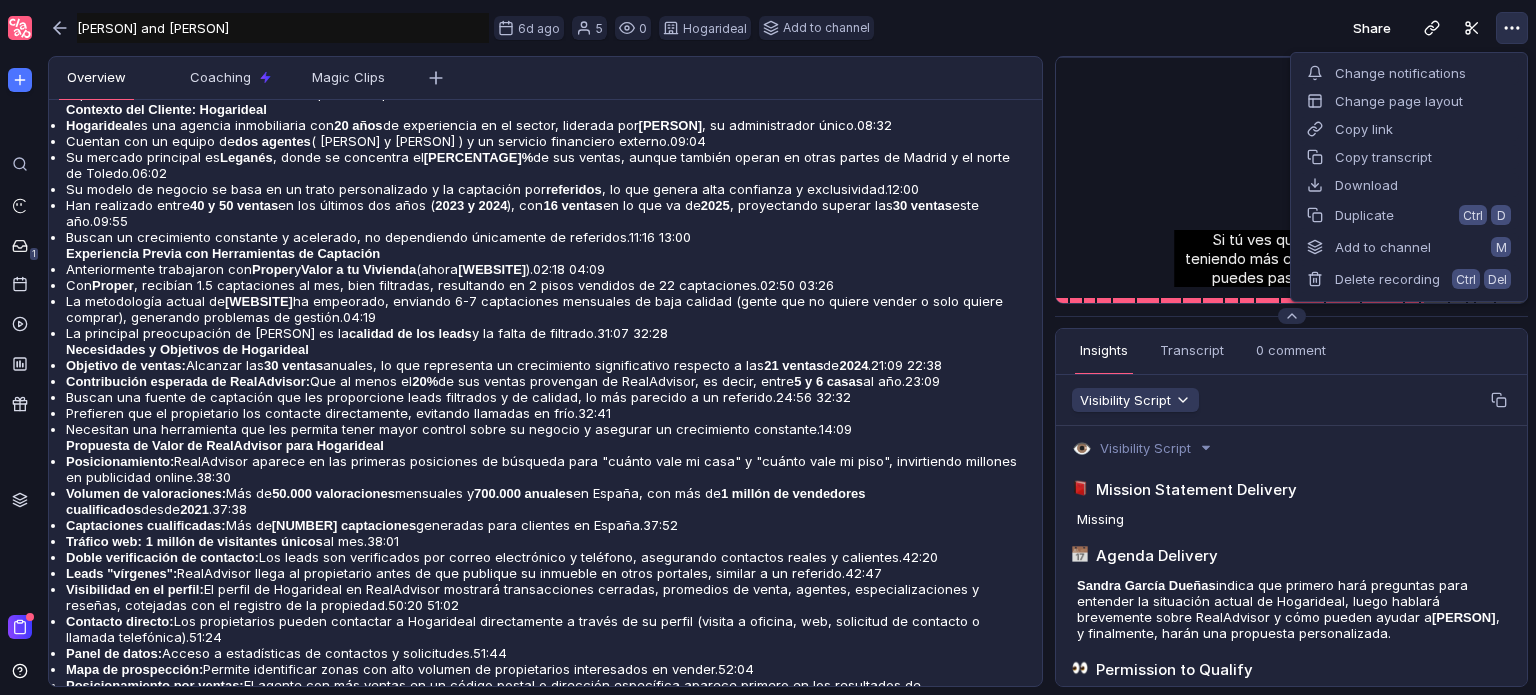 click at bounding box center [1512, 28] 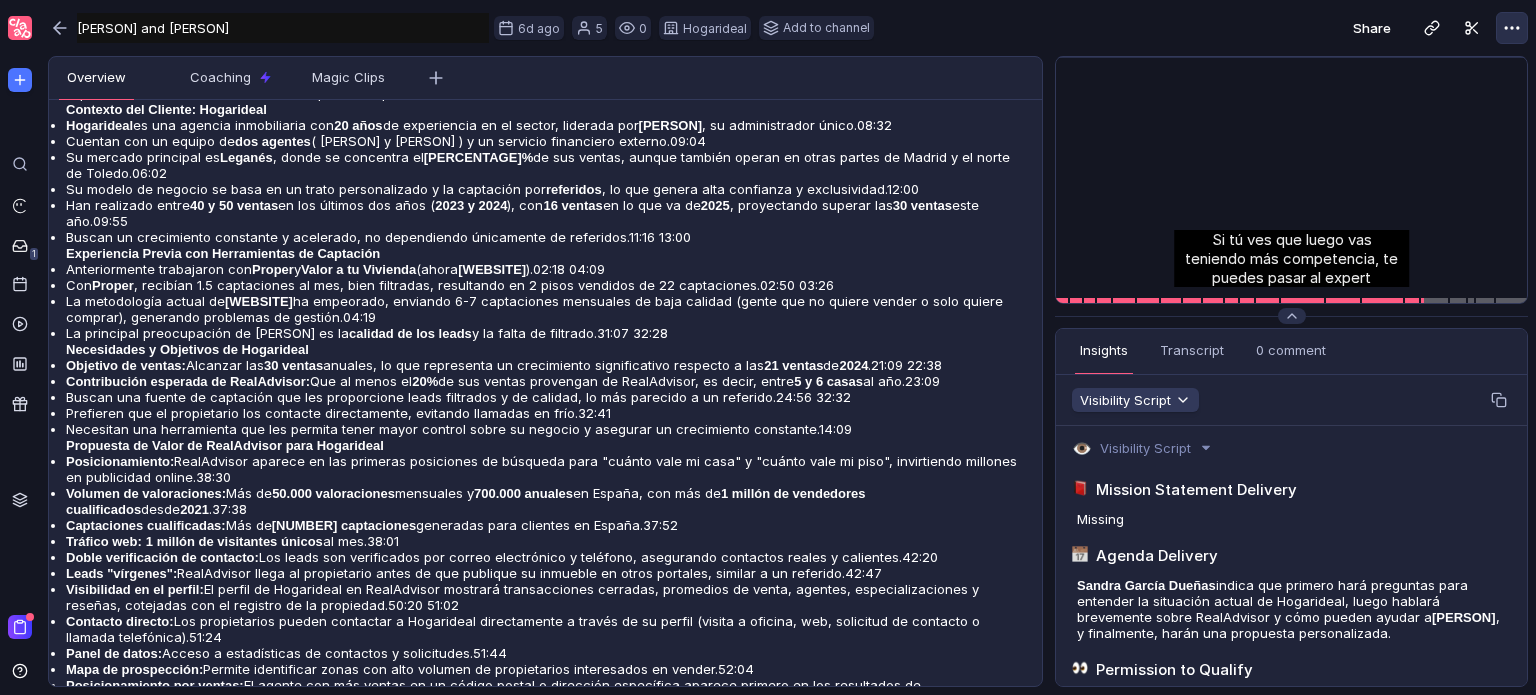 click at bounding box center [1512, 28] 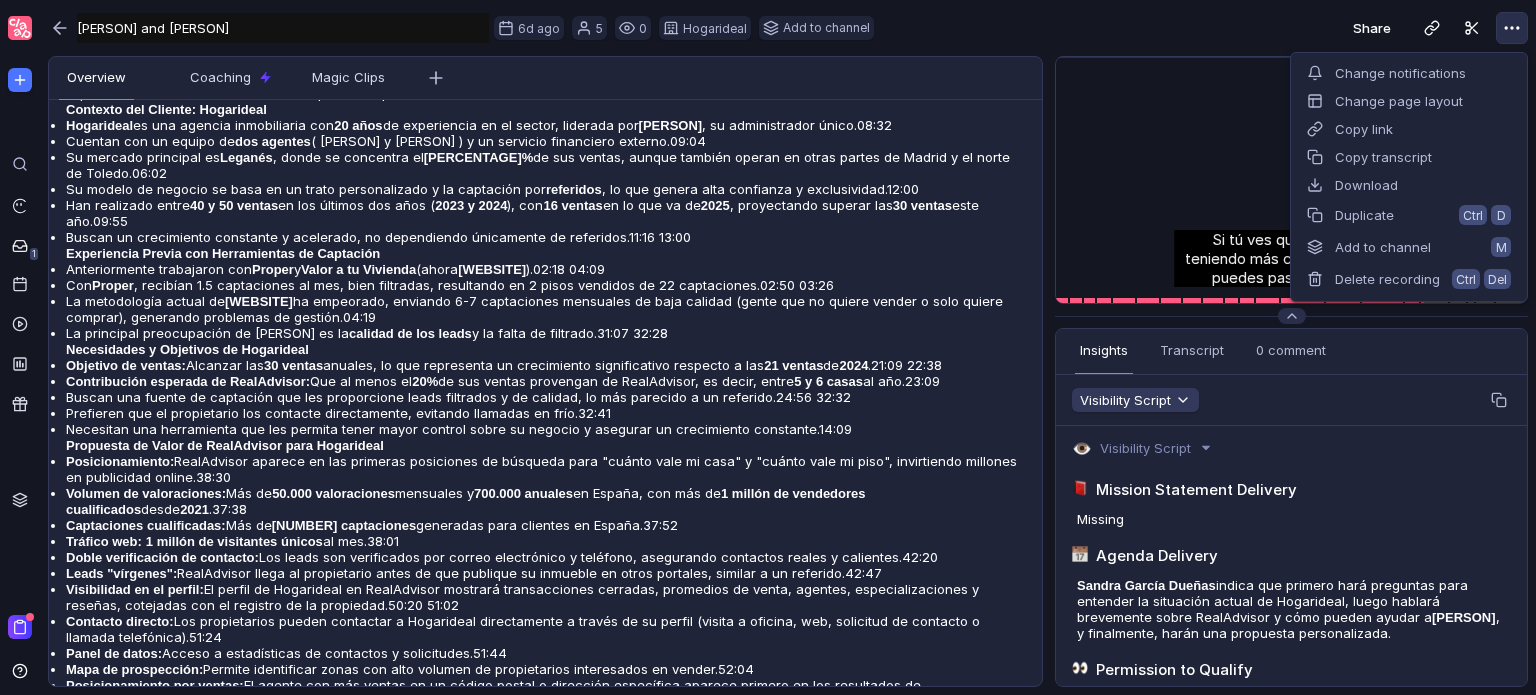 click at bounding box center (1512, 28) 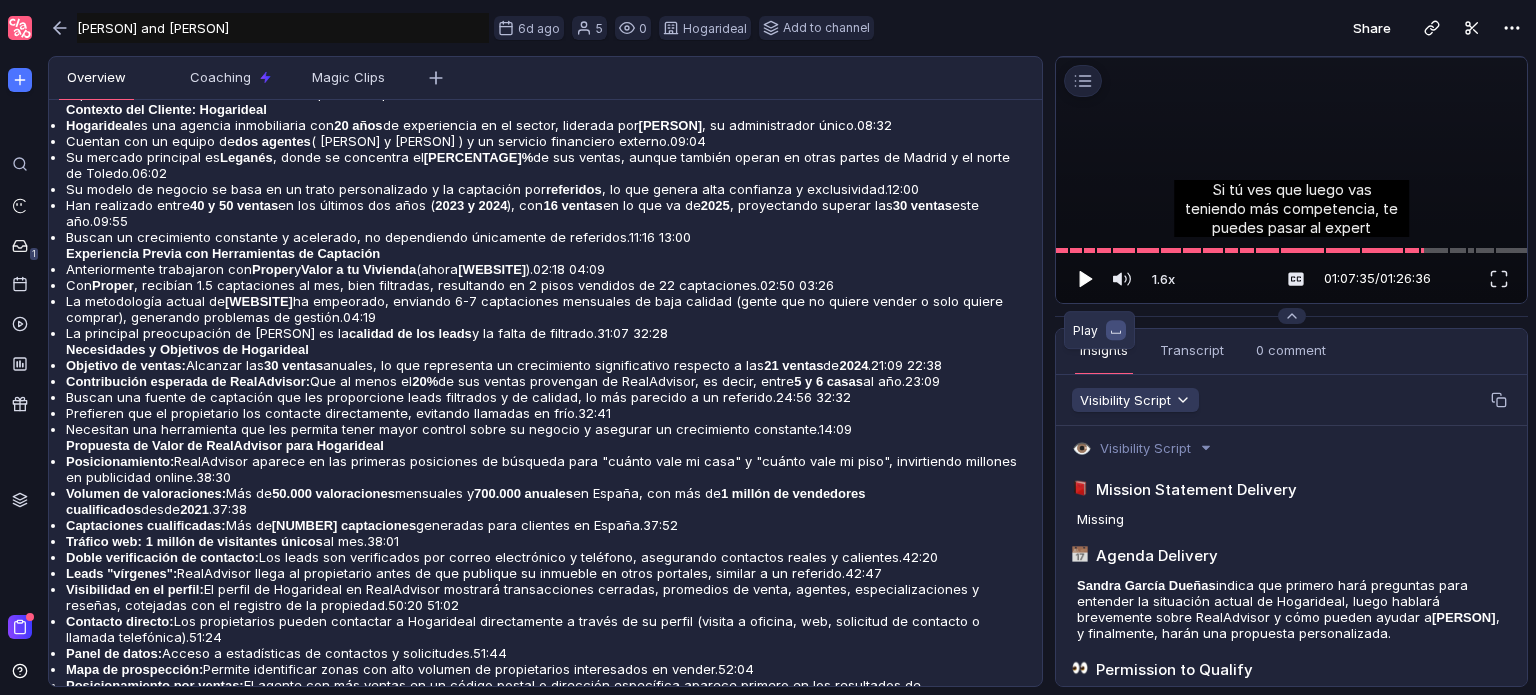 click at bounding box center [1084, 279] 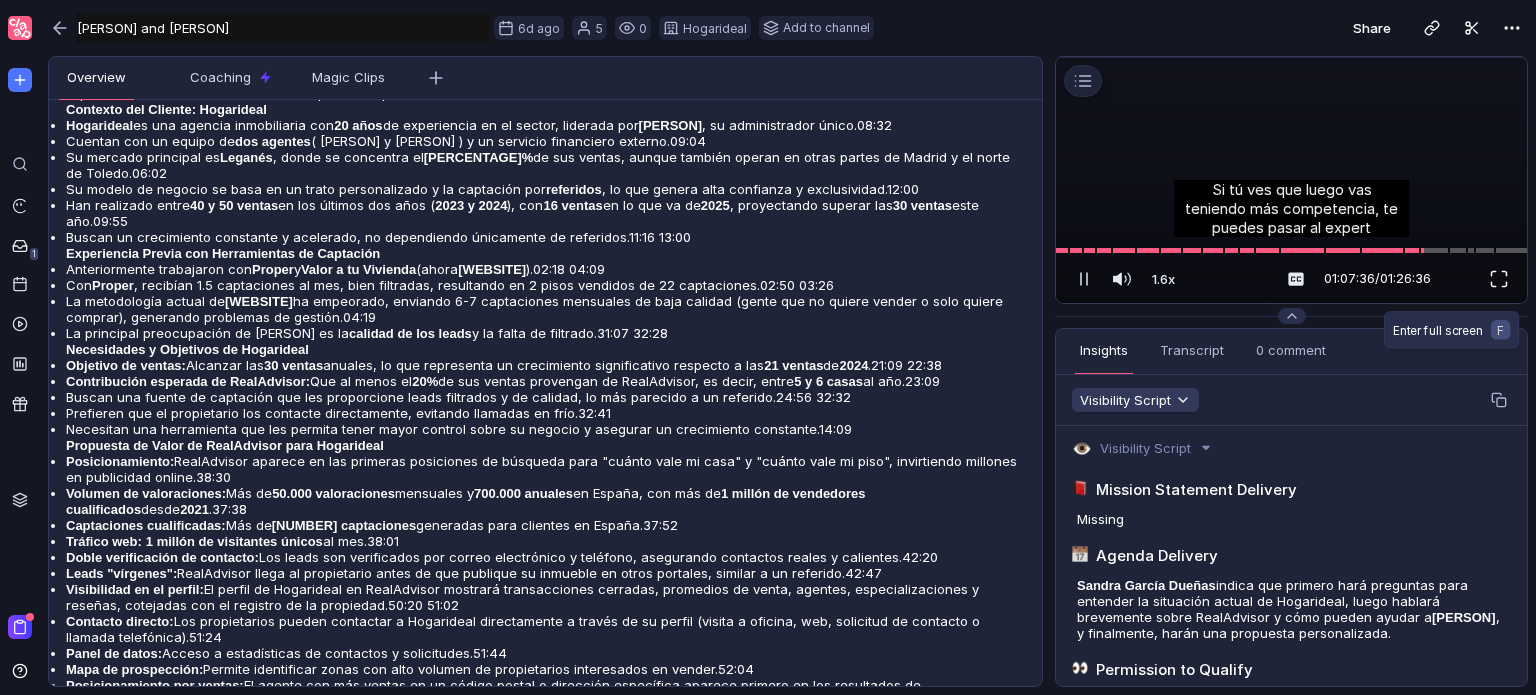 click at bounding box center [1499, 279] 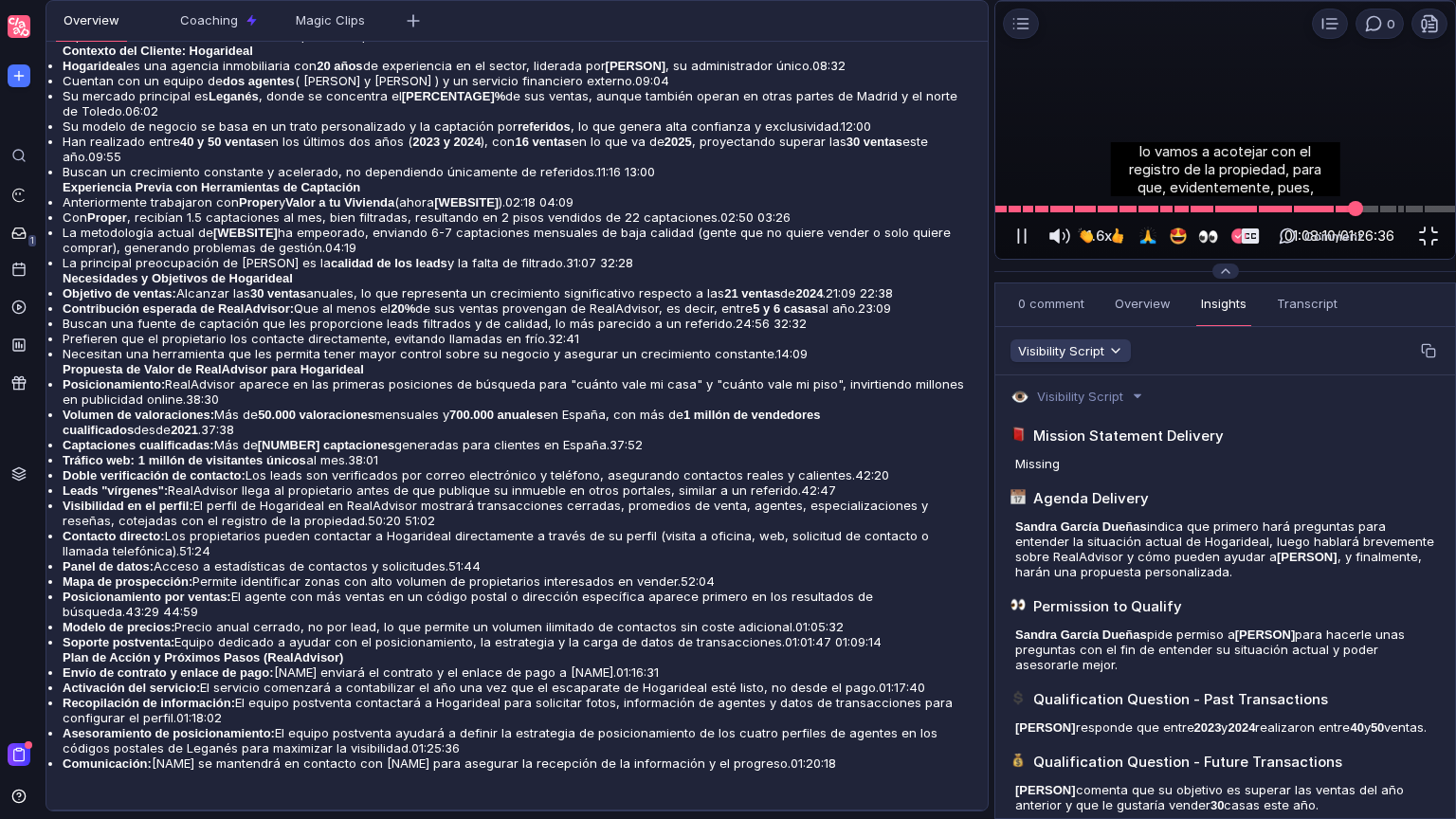 click at bounding box center (1356, 209) 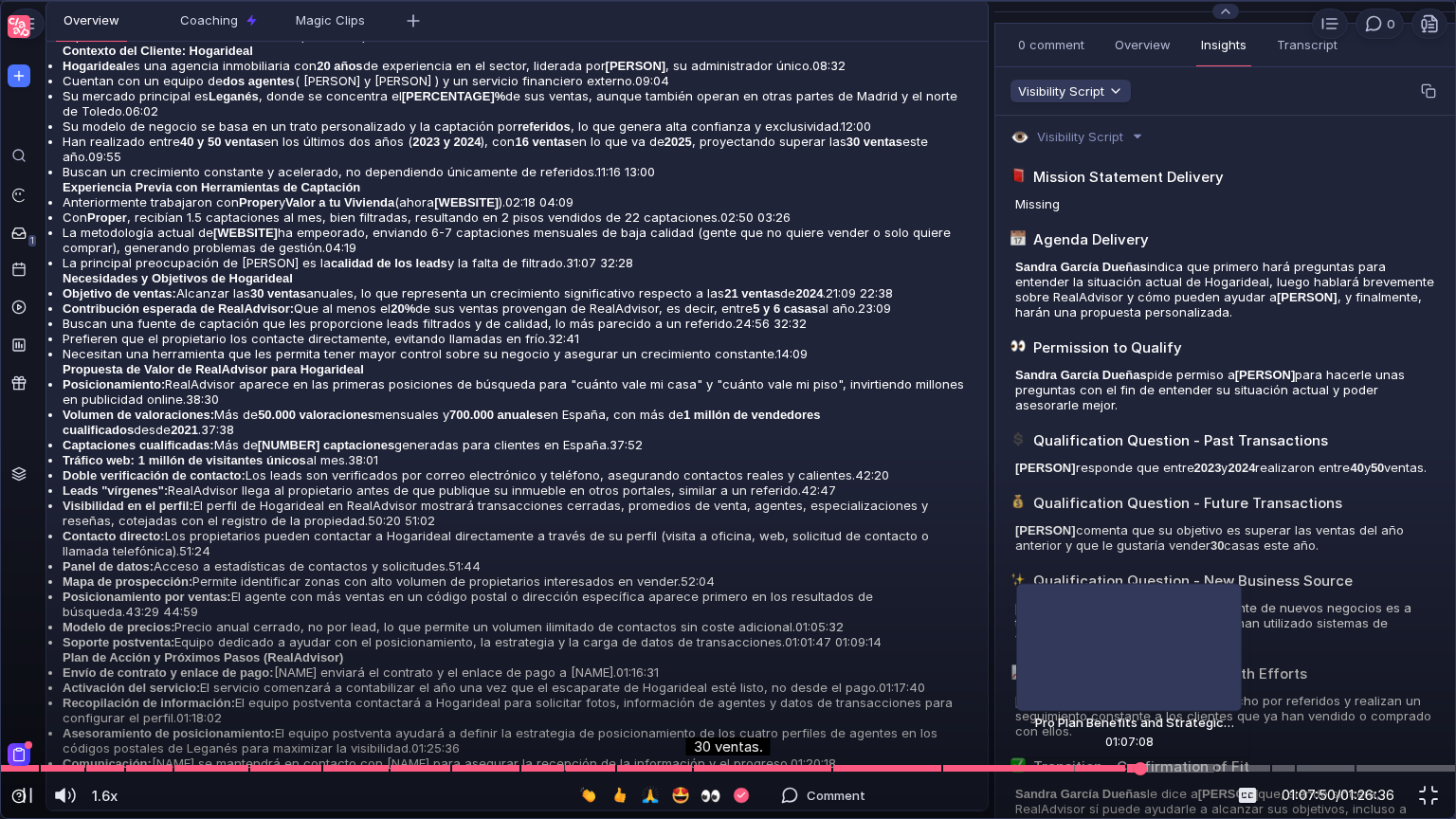 click at bounding box center (728, 768) 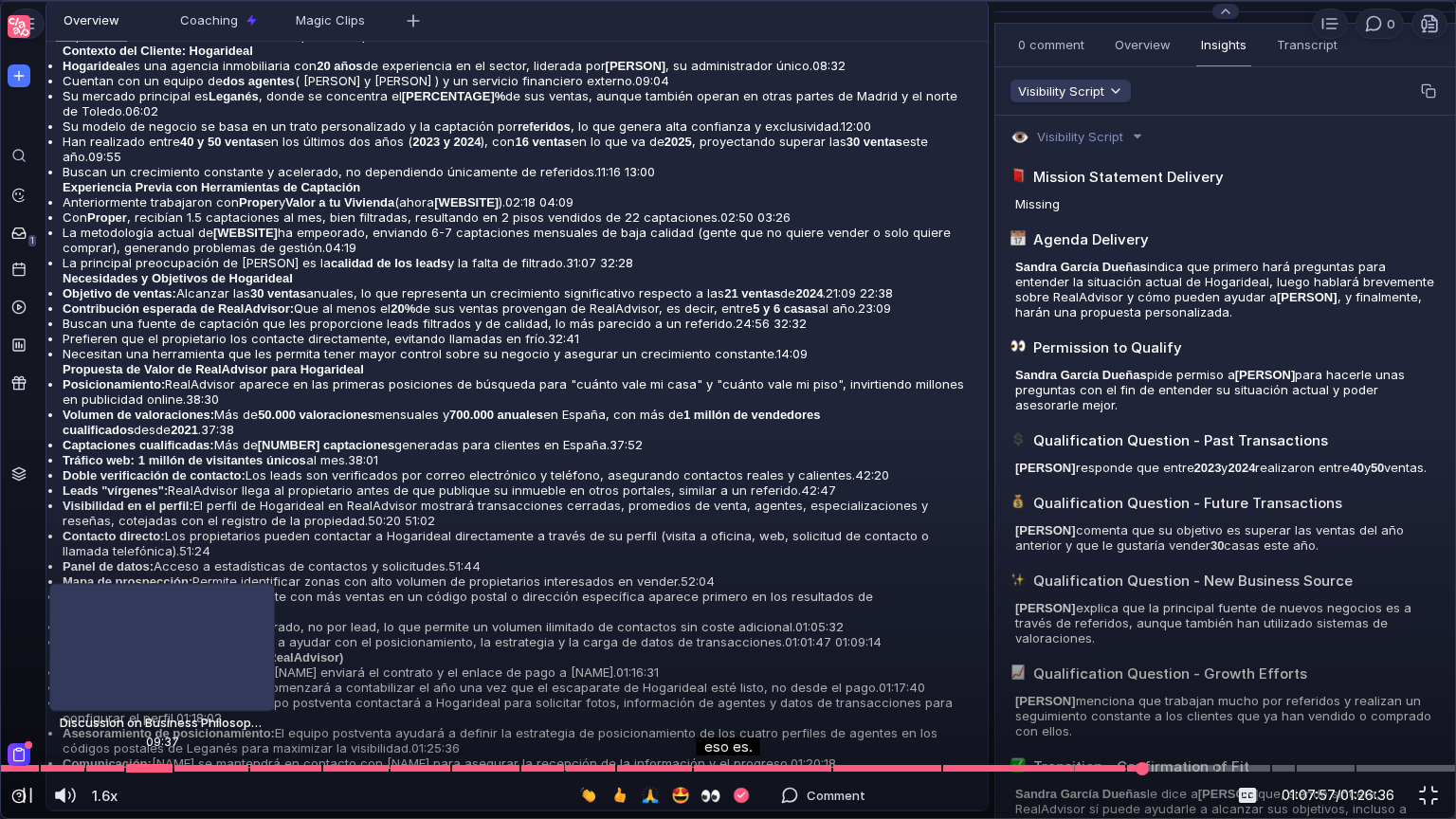 click at bounding box center [728, 768] 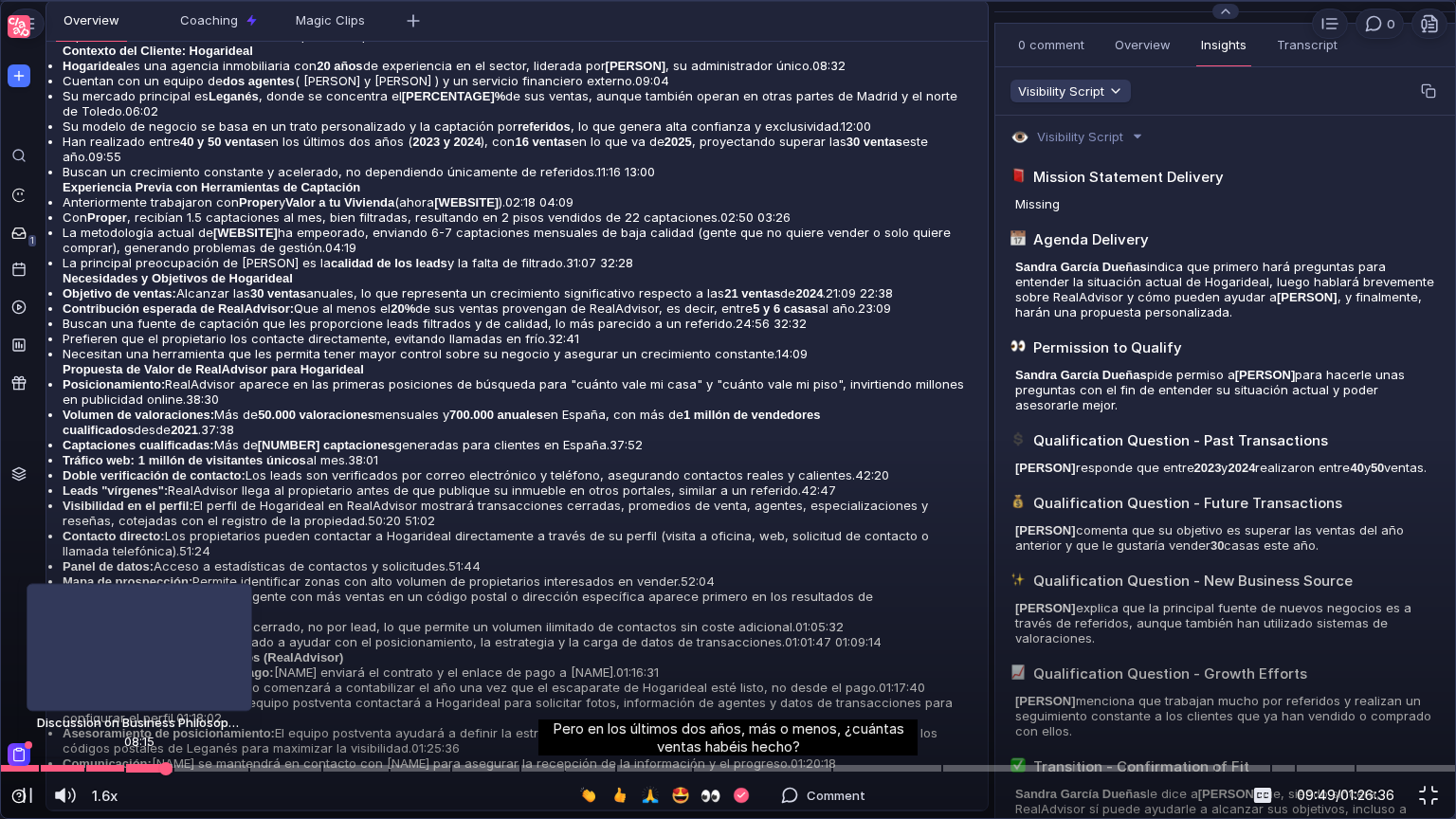 click at bounding box center (728, 768) 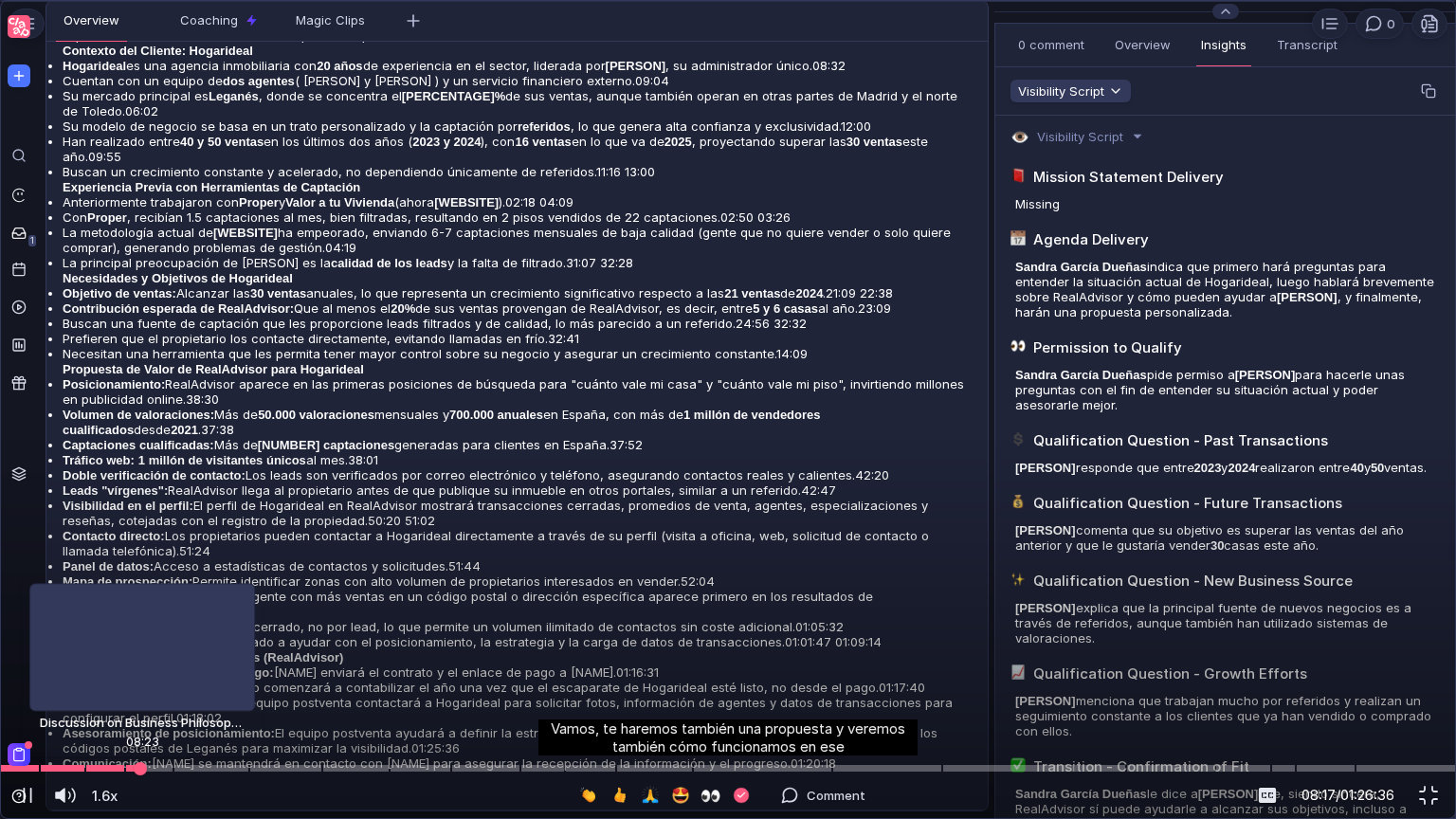 click at bounding box center [140, 769] 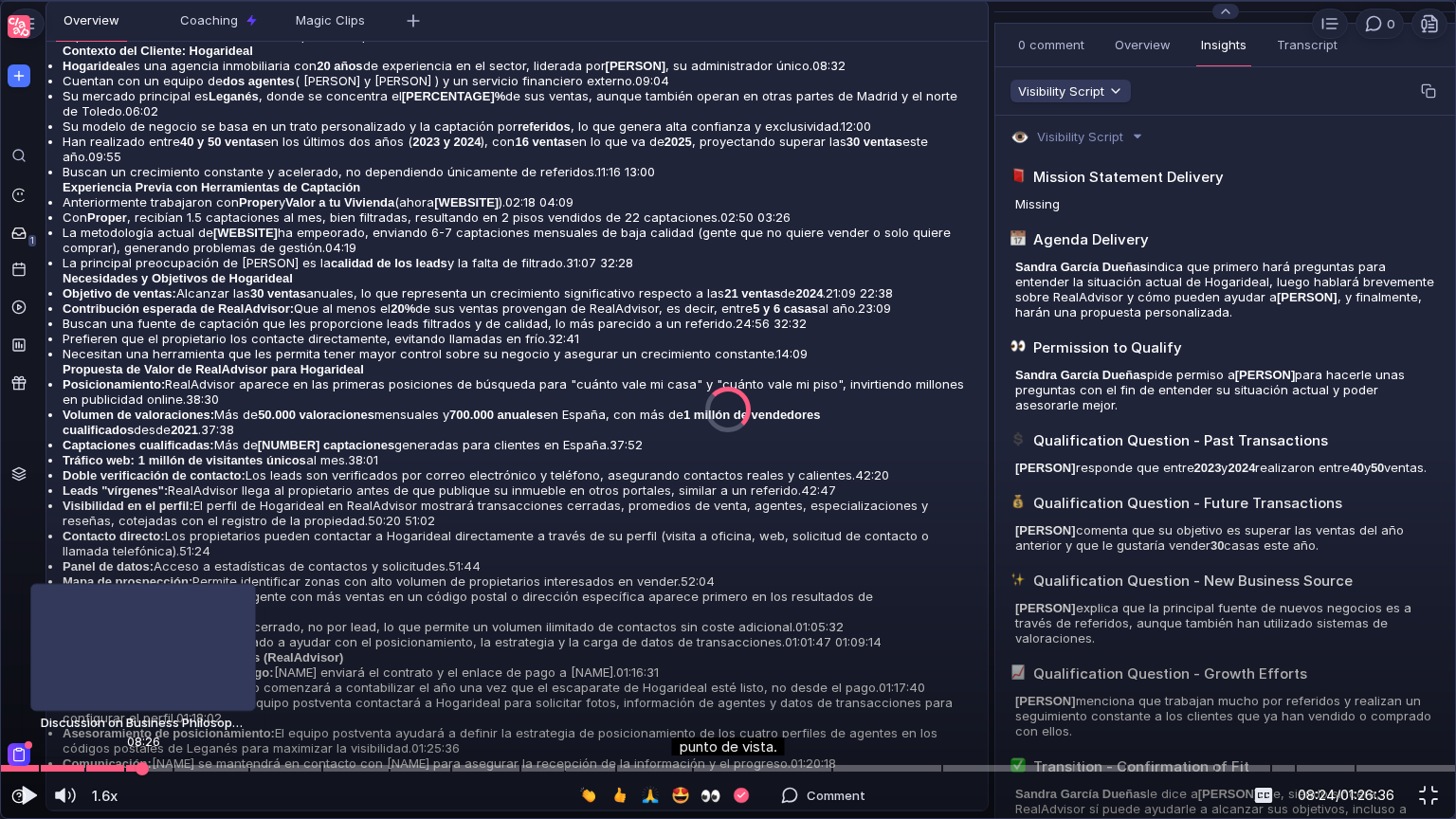 click at bounding box center [142, 769] 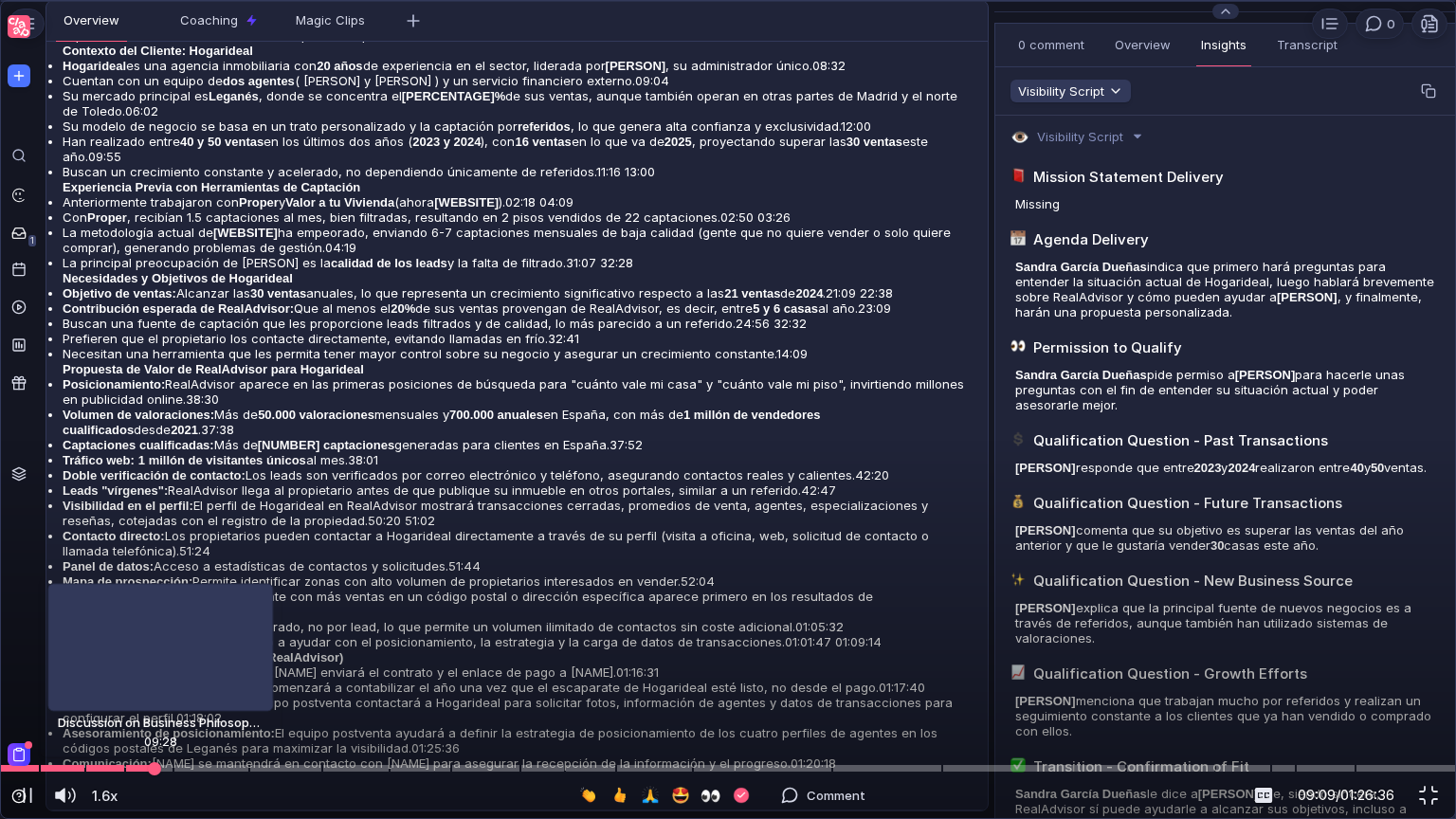 click at bounding box center [155, 769] 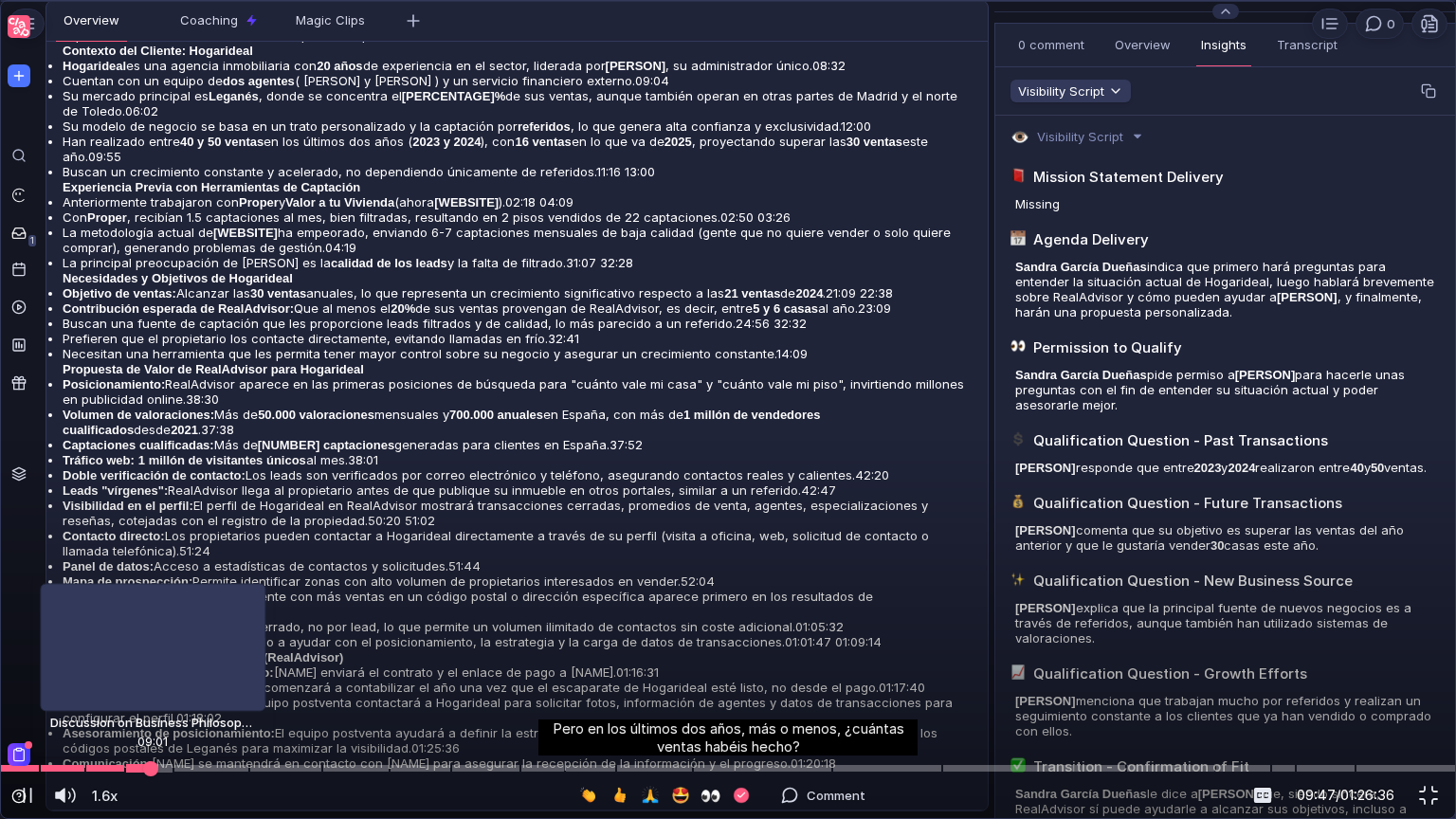 click at bounding box center (728, 768) 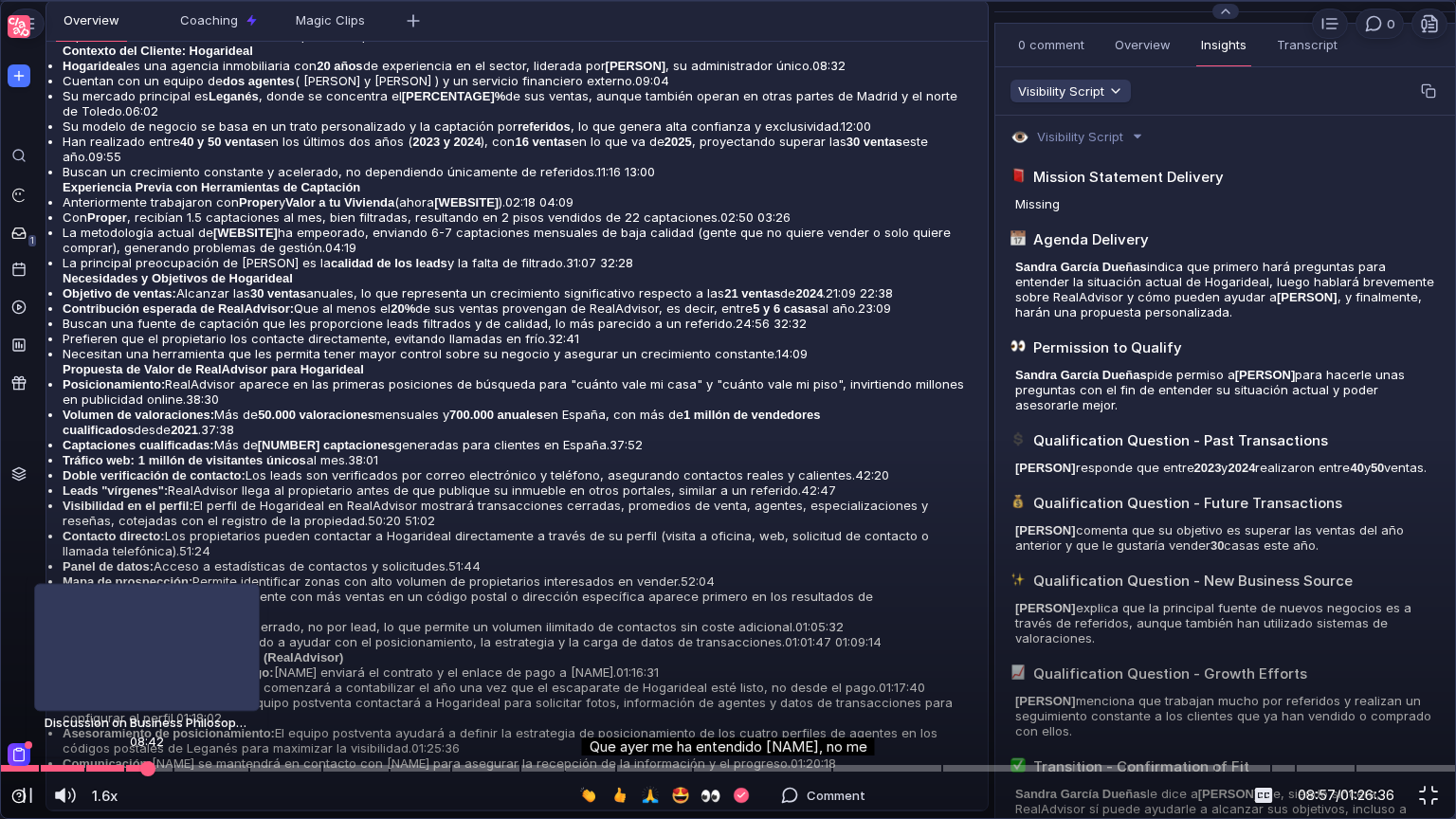 click at bounding box center [148, 768] 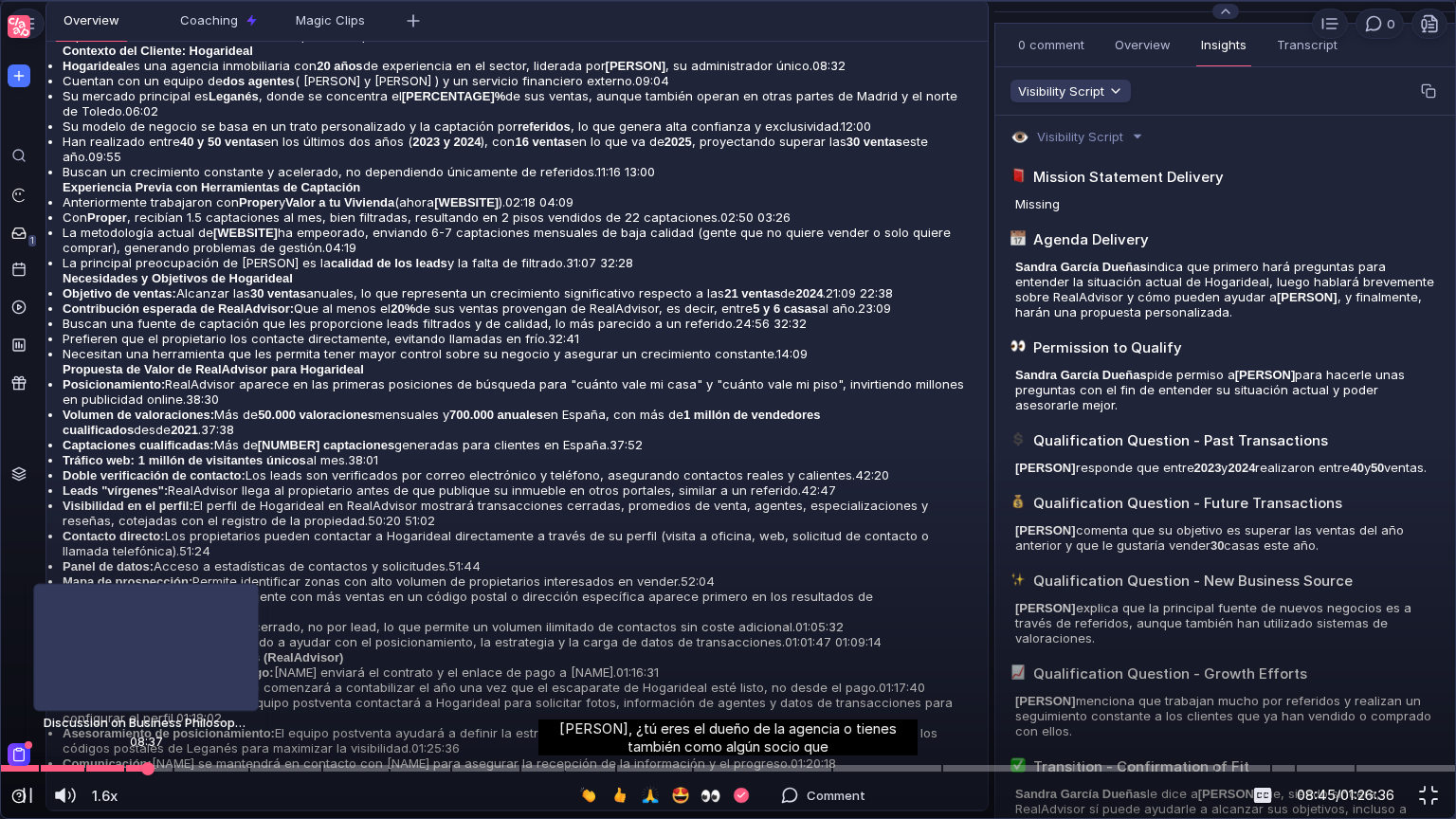 click at bounding box center [728, 768] 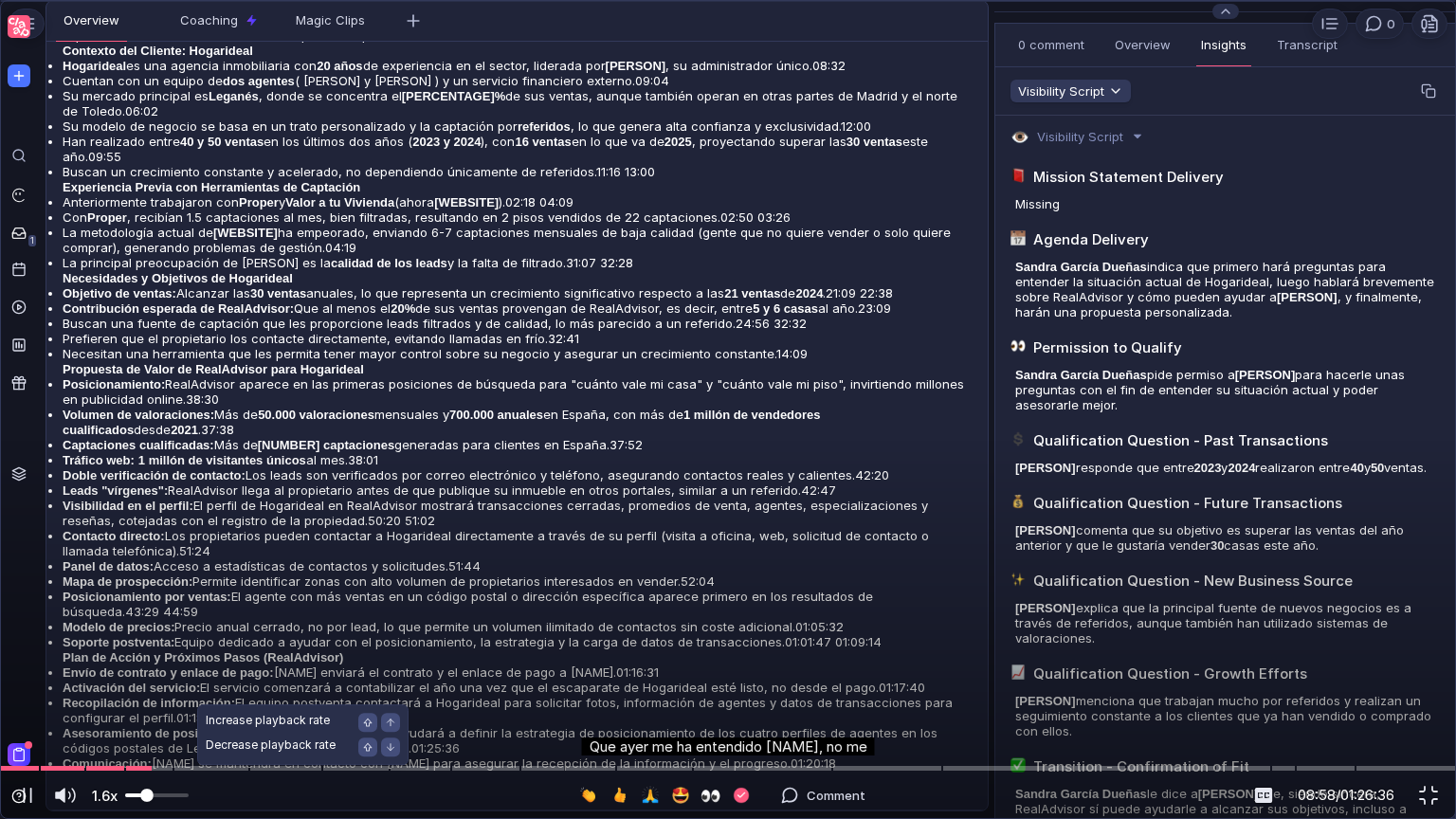 click at bounding box center [156, 795] 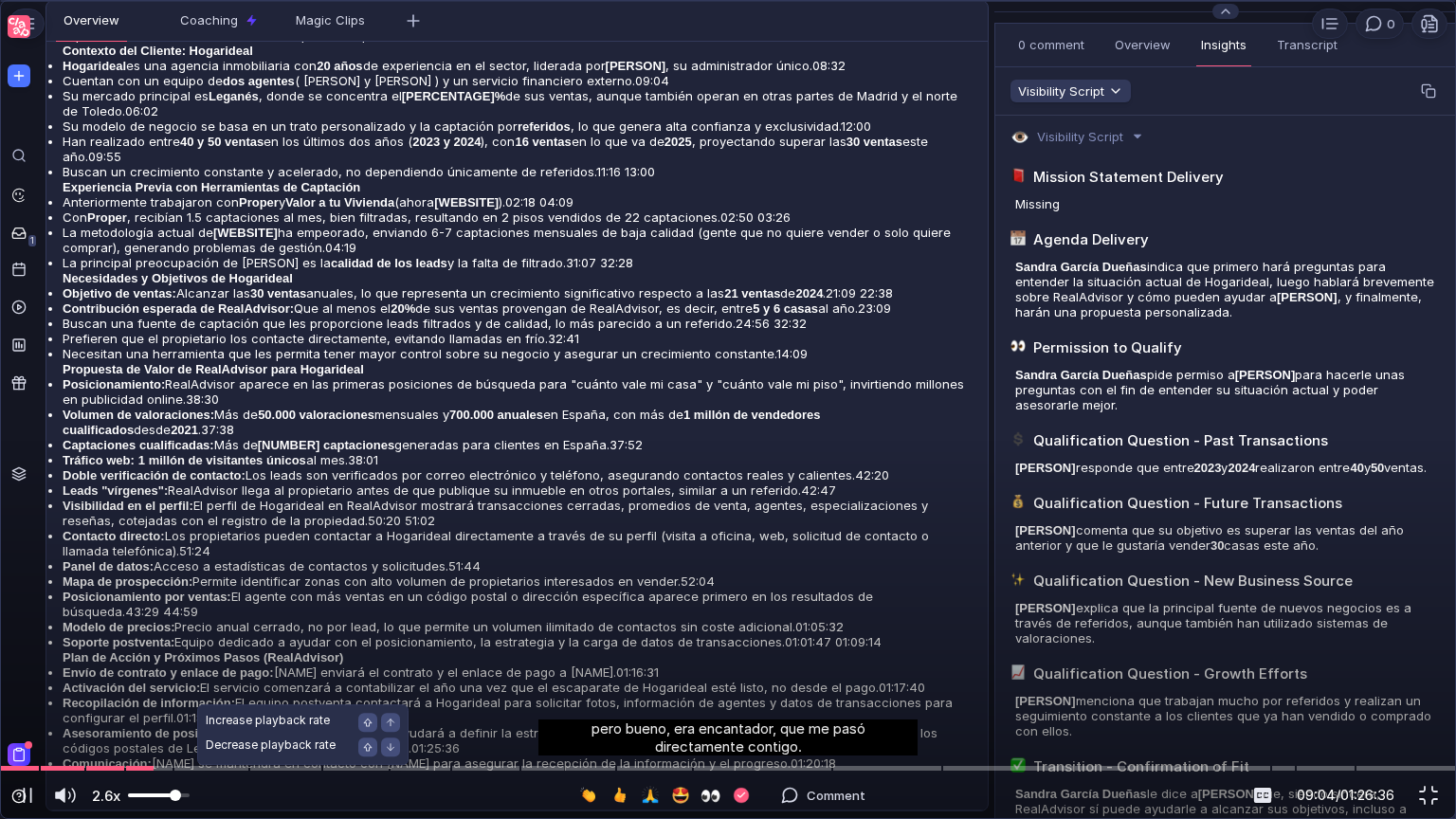 click at bounding box center (158, 795) 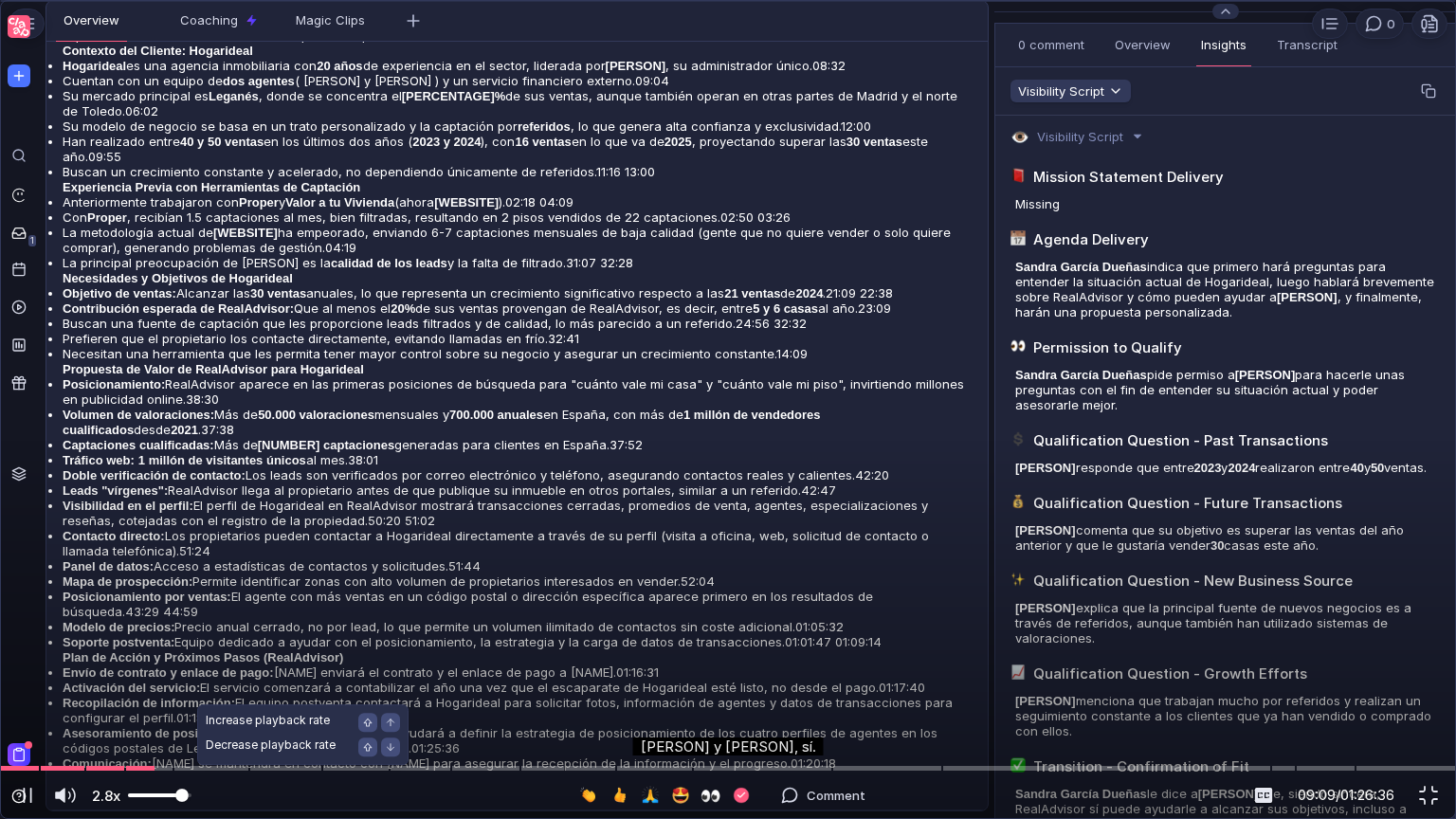 click at bounding box center [182, 795] 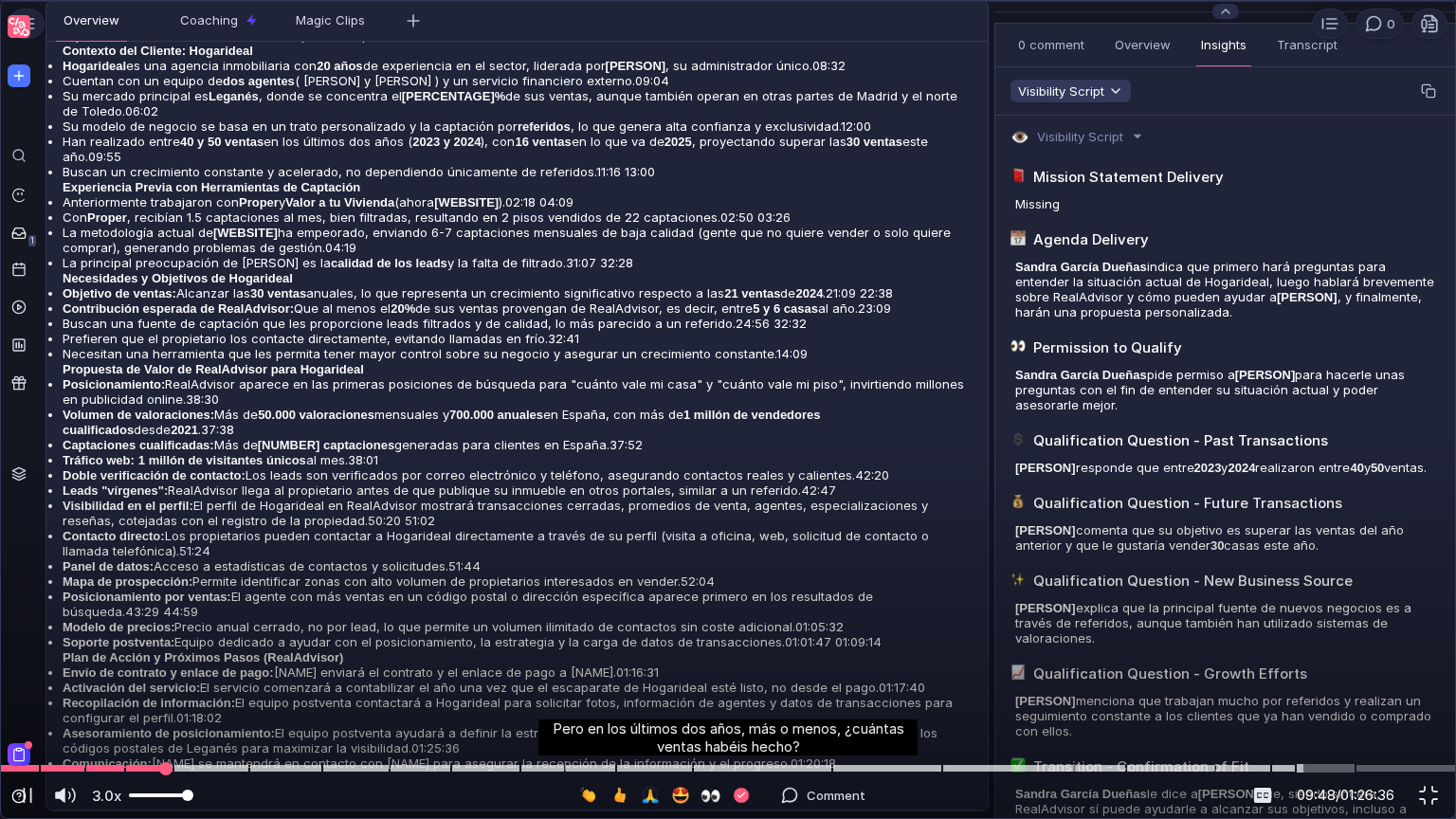 click at bounding box center (1325, 768) 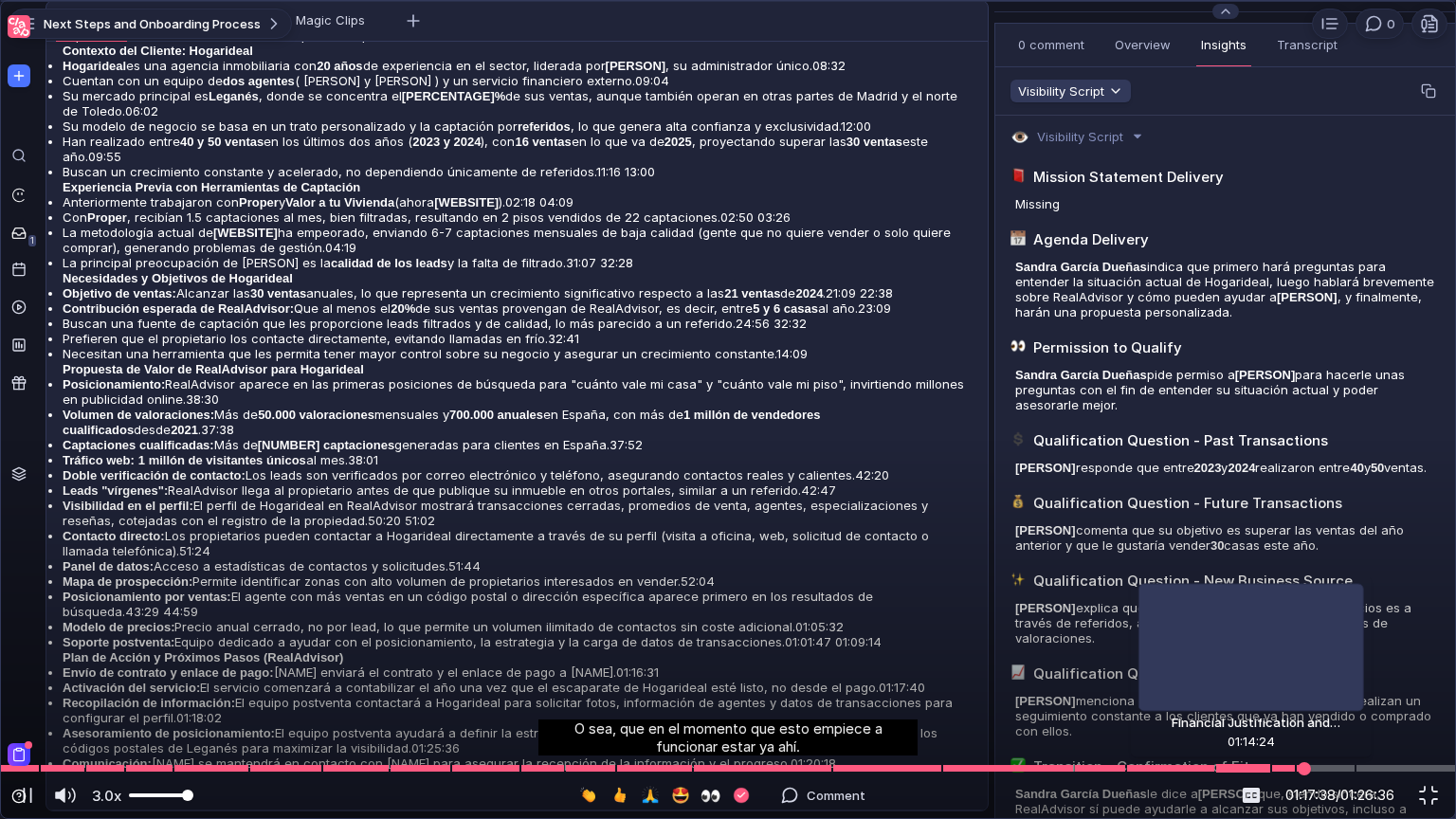 click at bounding box center (728, 768) 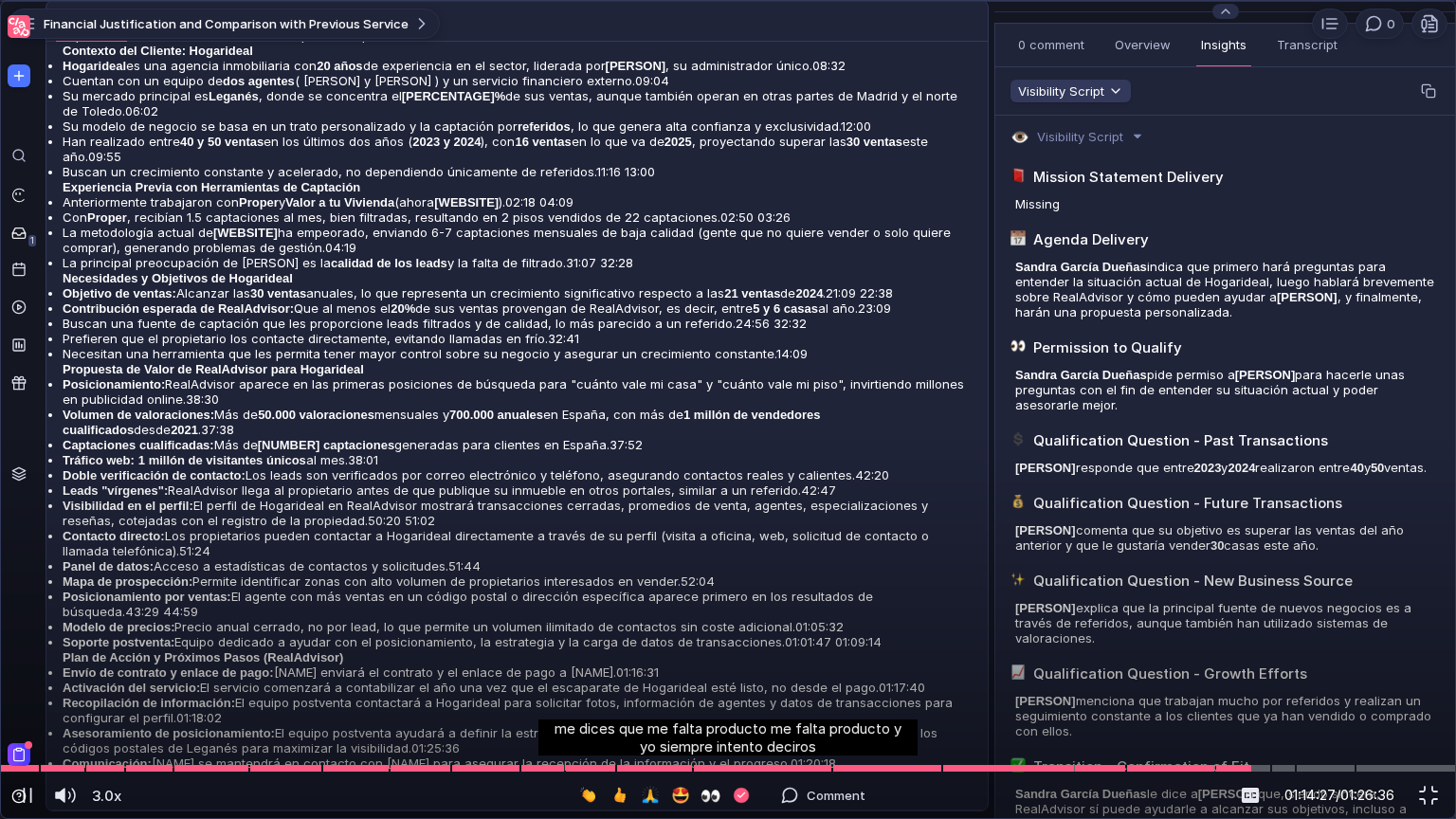 click at bounding box center (728, 768) 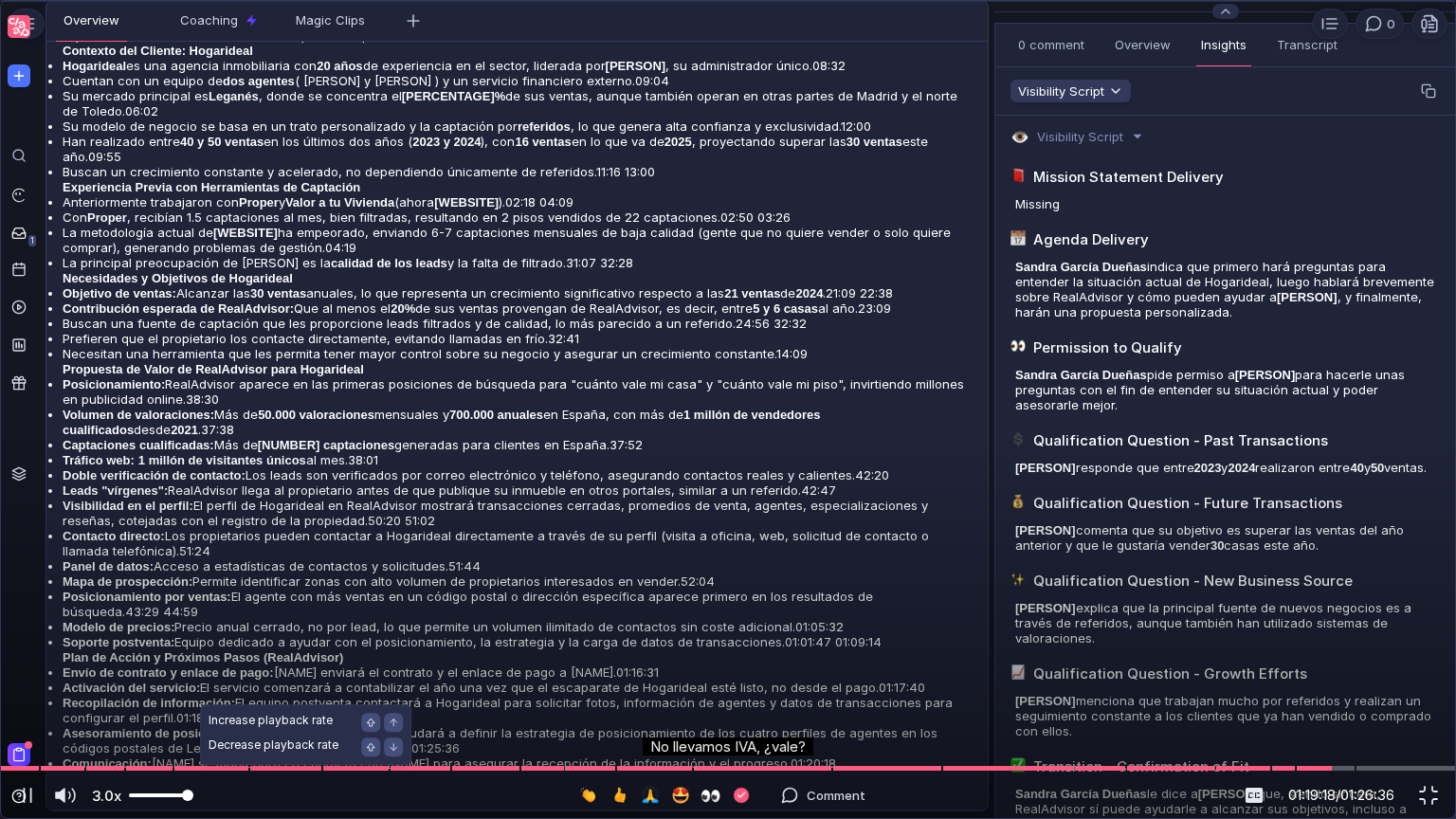 click at bounding box center (160, 795) 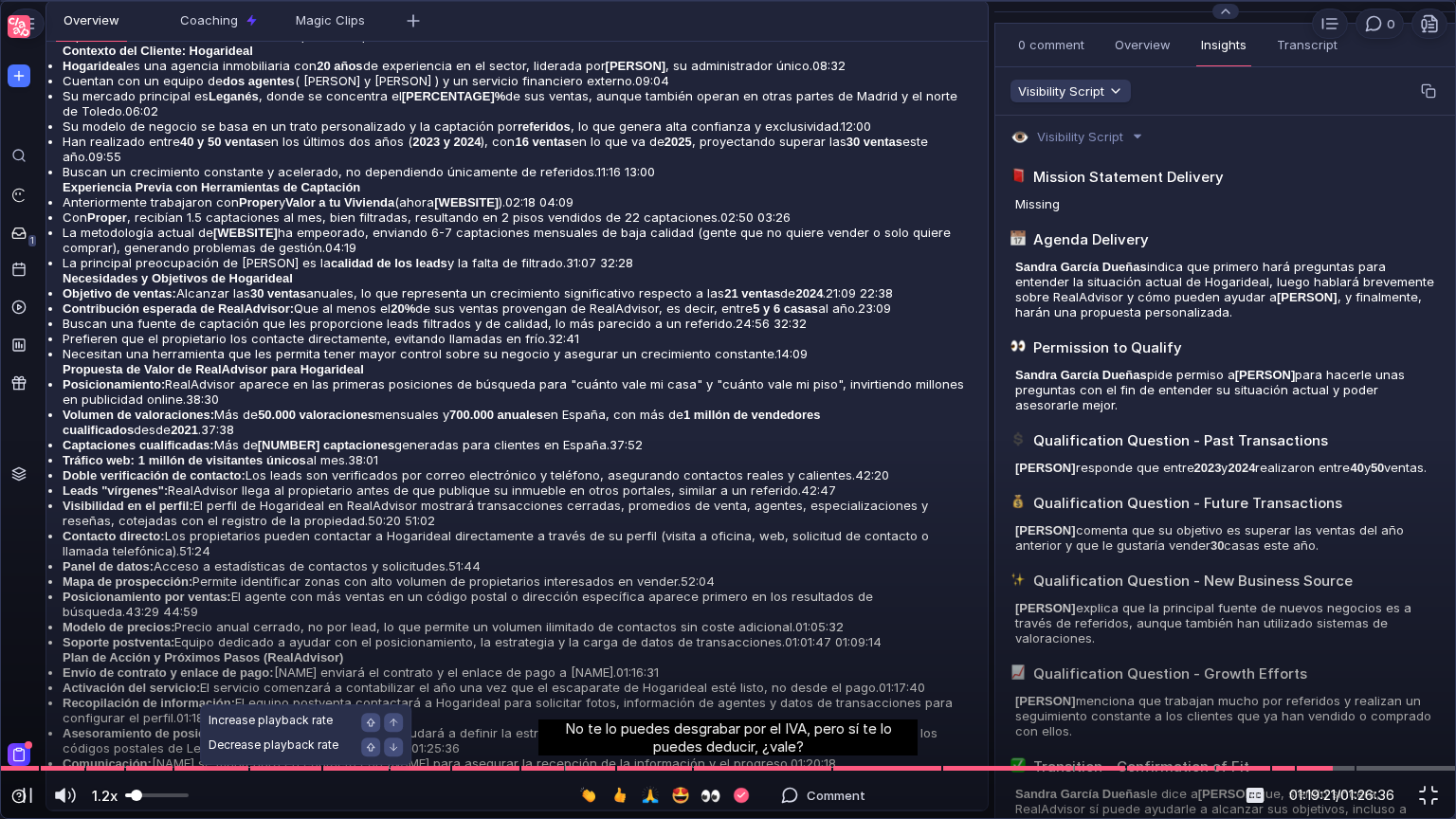 click at bounding box center (128, 795) 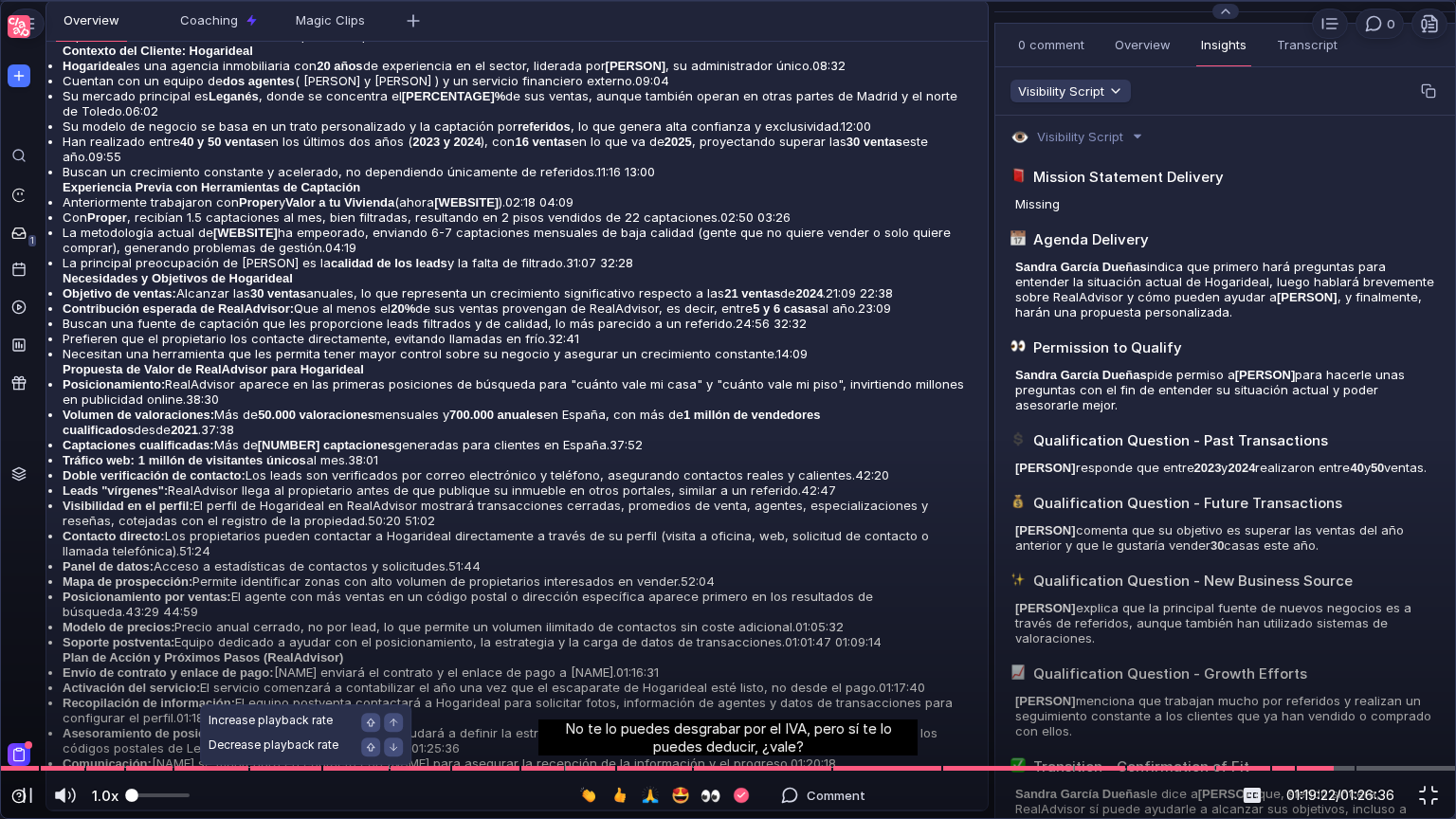 click at bounding box center [157, 795] 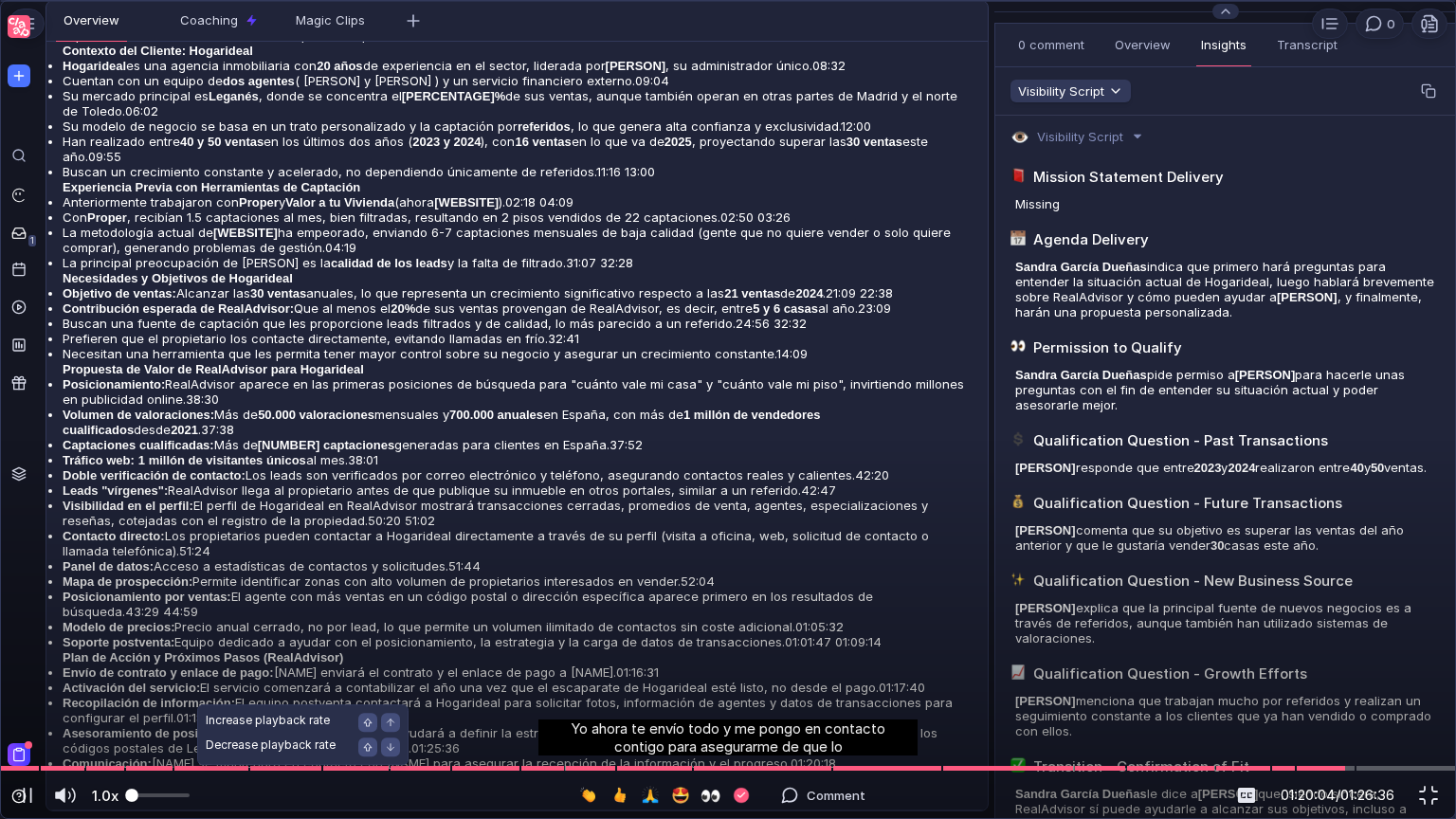 click at bounding box center (157, 795) 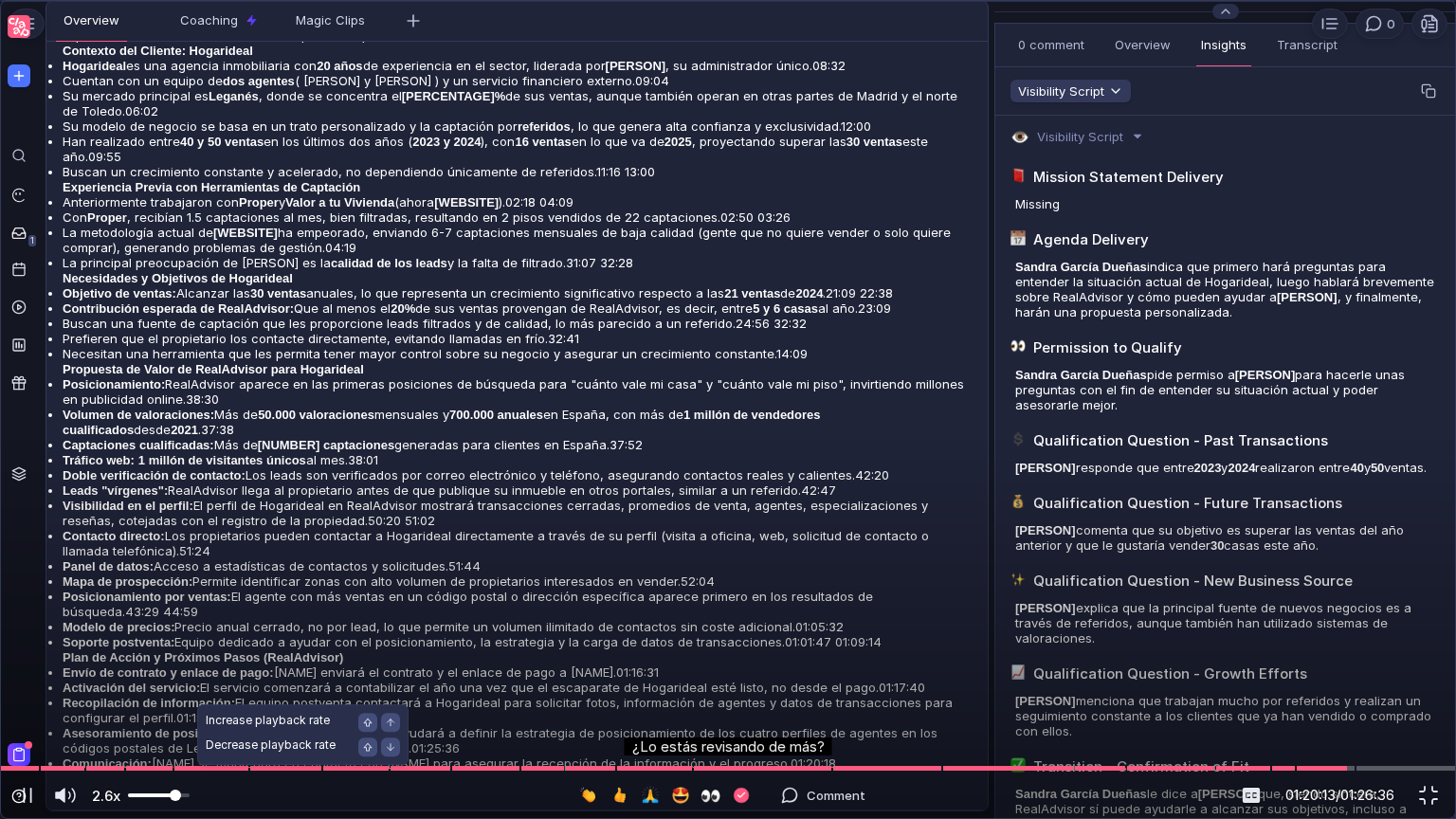 click at bounding box center (158, 795) 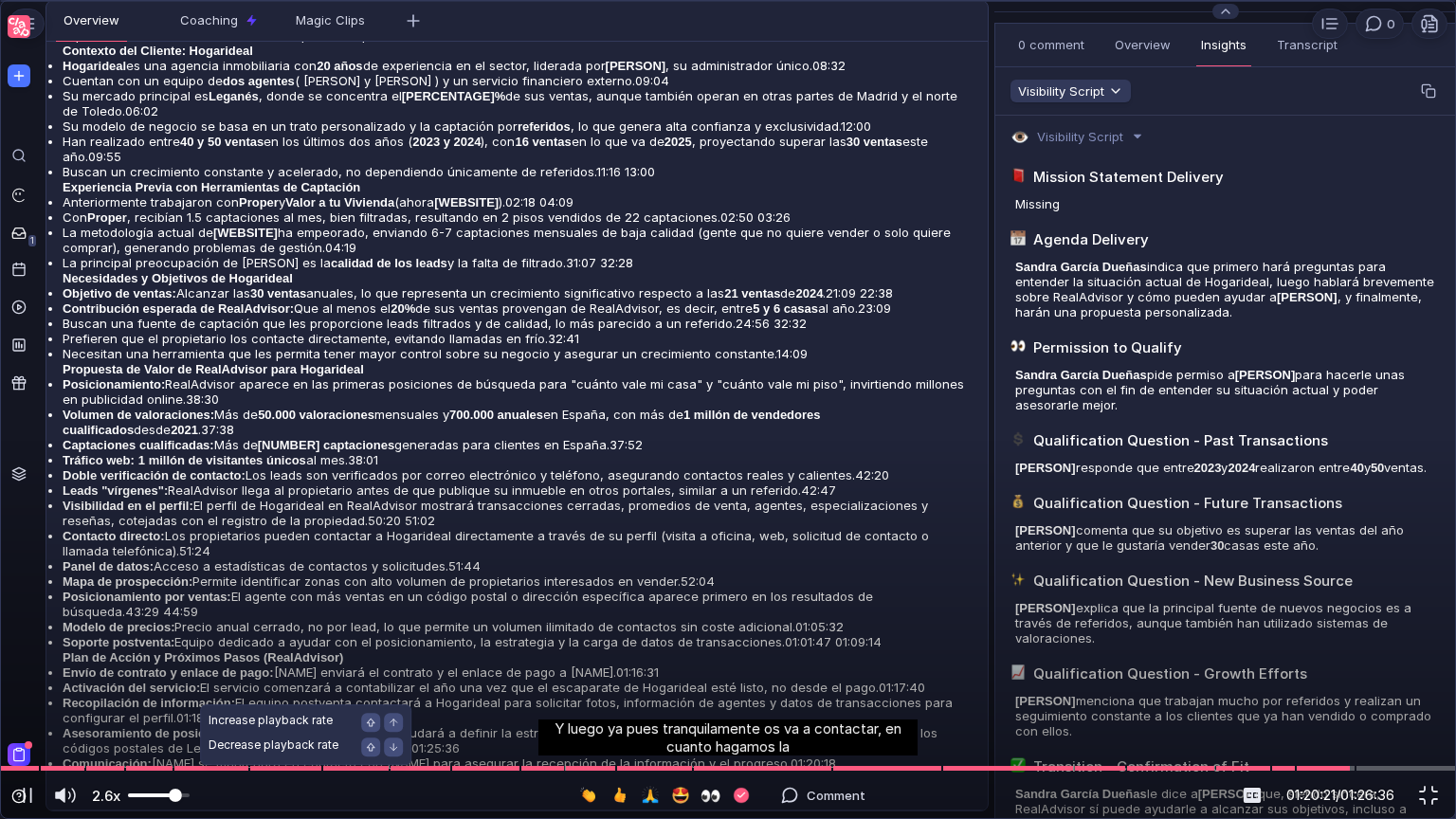 click at bounding box center (158, 795) 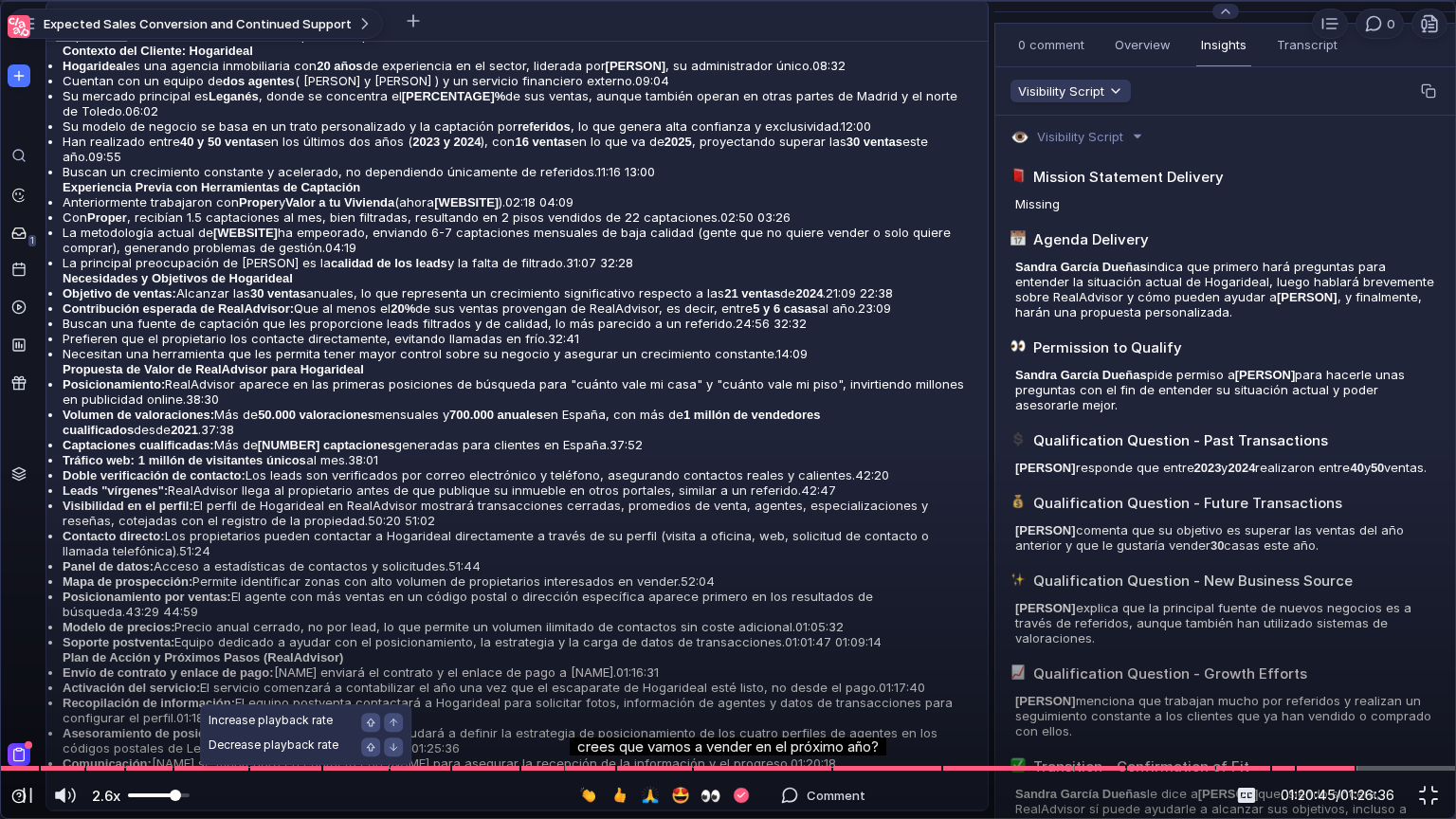click at bounding box center [158, 795] 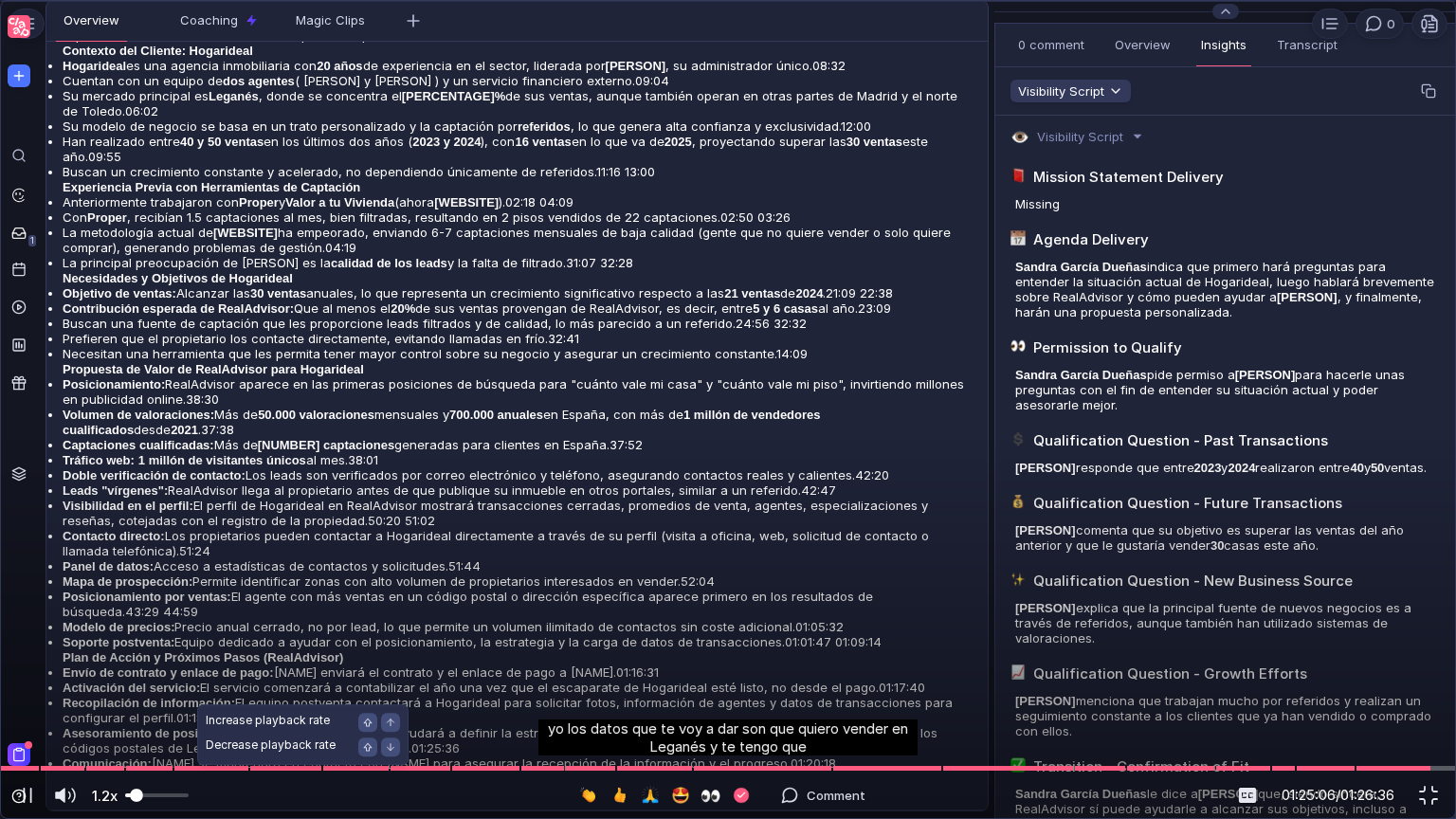 click at bounding box center [156, 795] 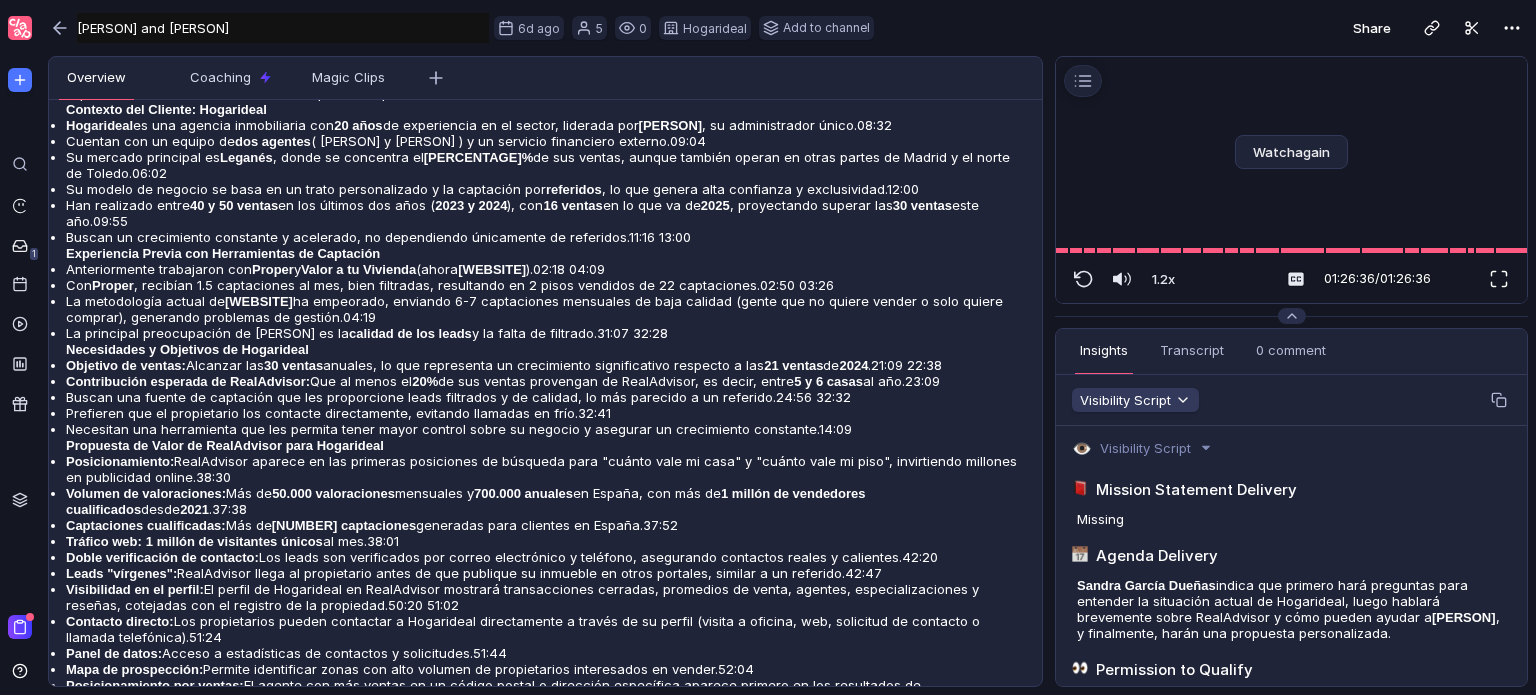 click at bounding box center [1499, 279] 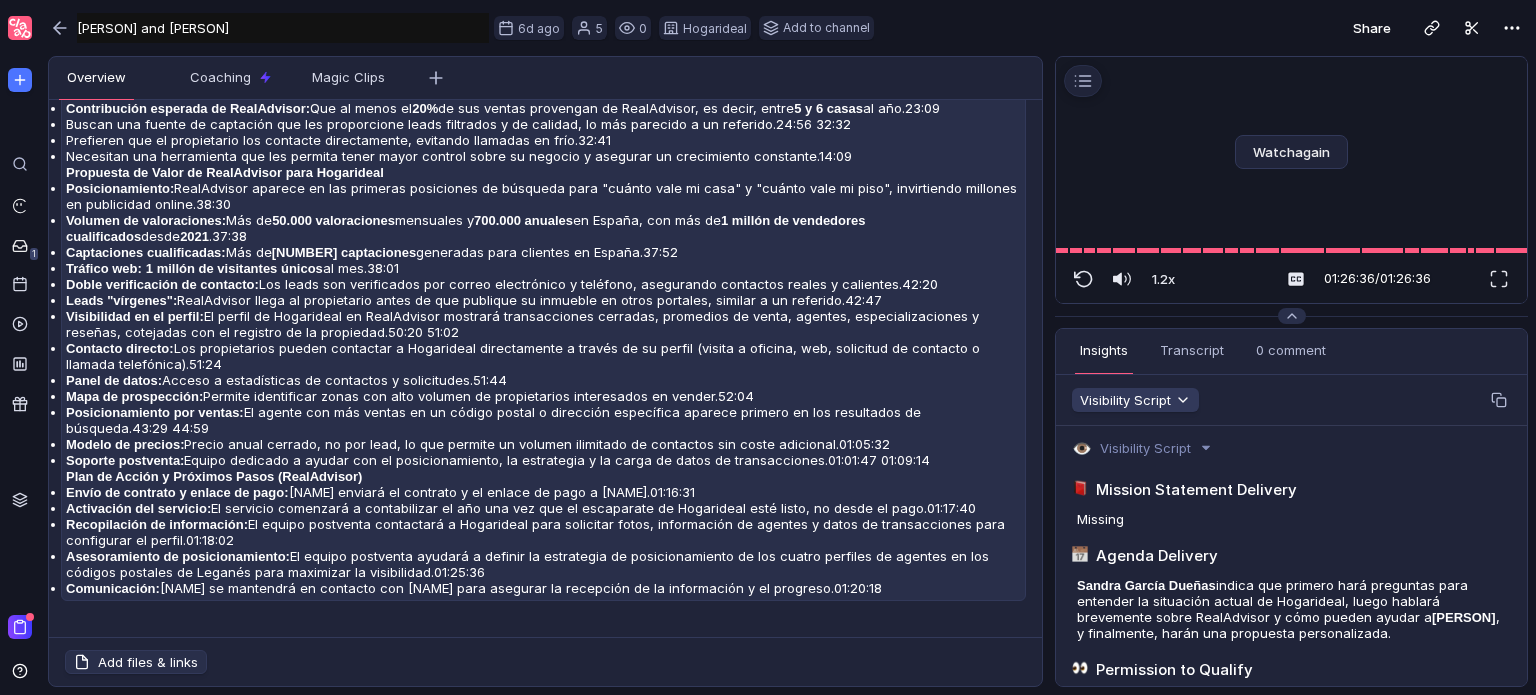 scroll, scrollTop: 995, scrollLeft: 0, axis: vertical 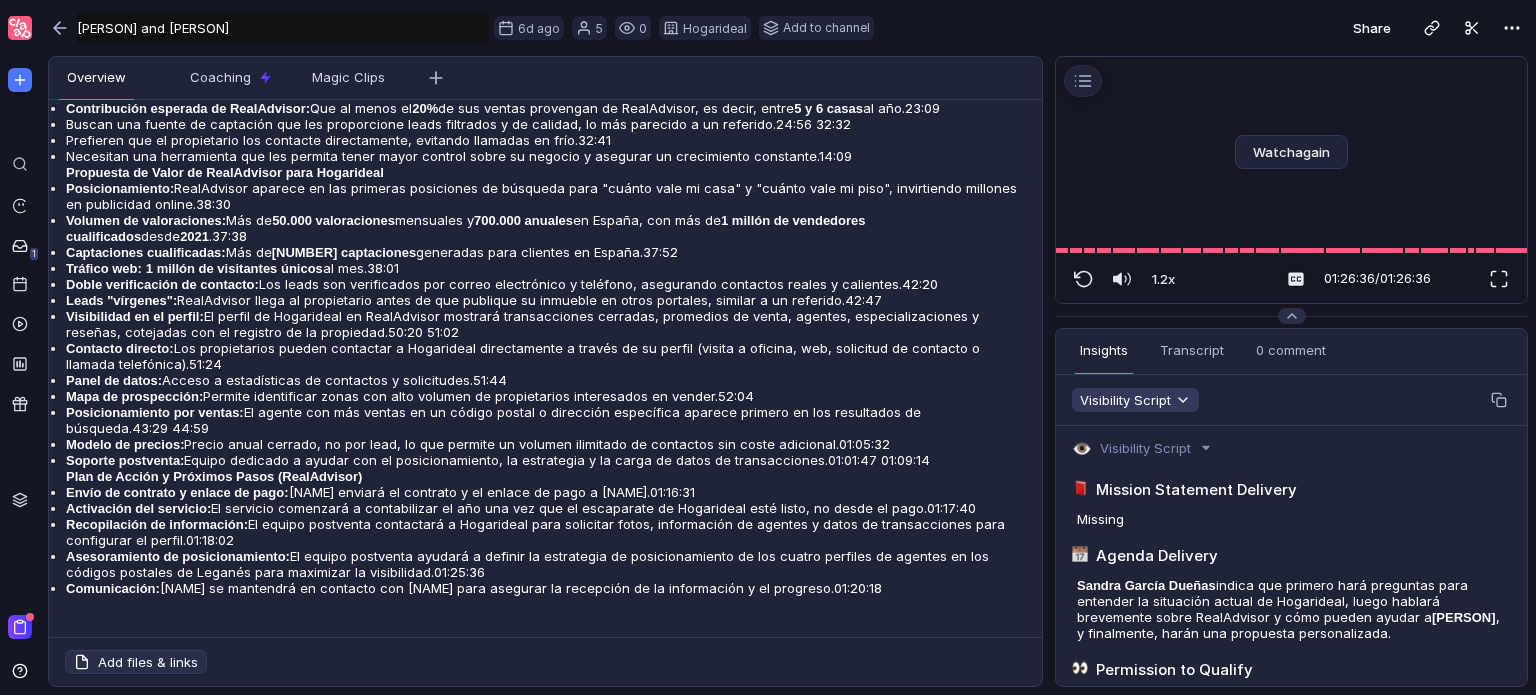 click at bounding box center (1499, 278) 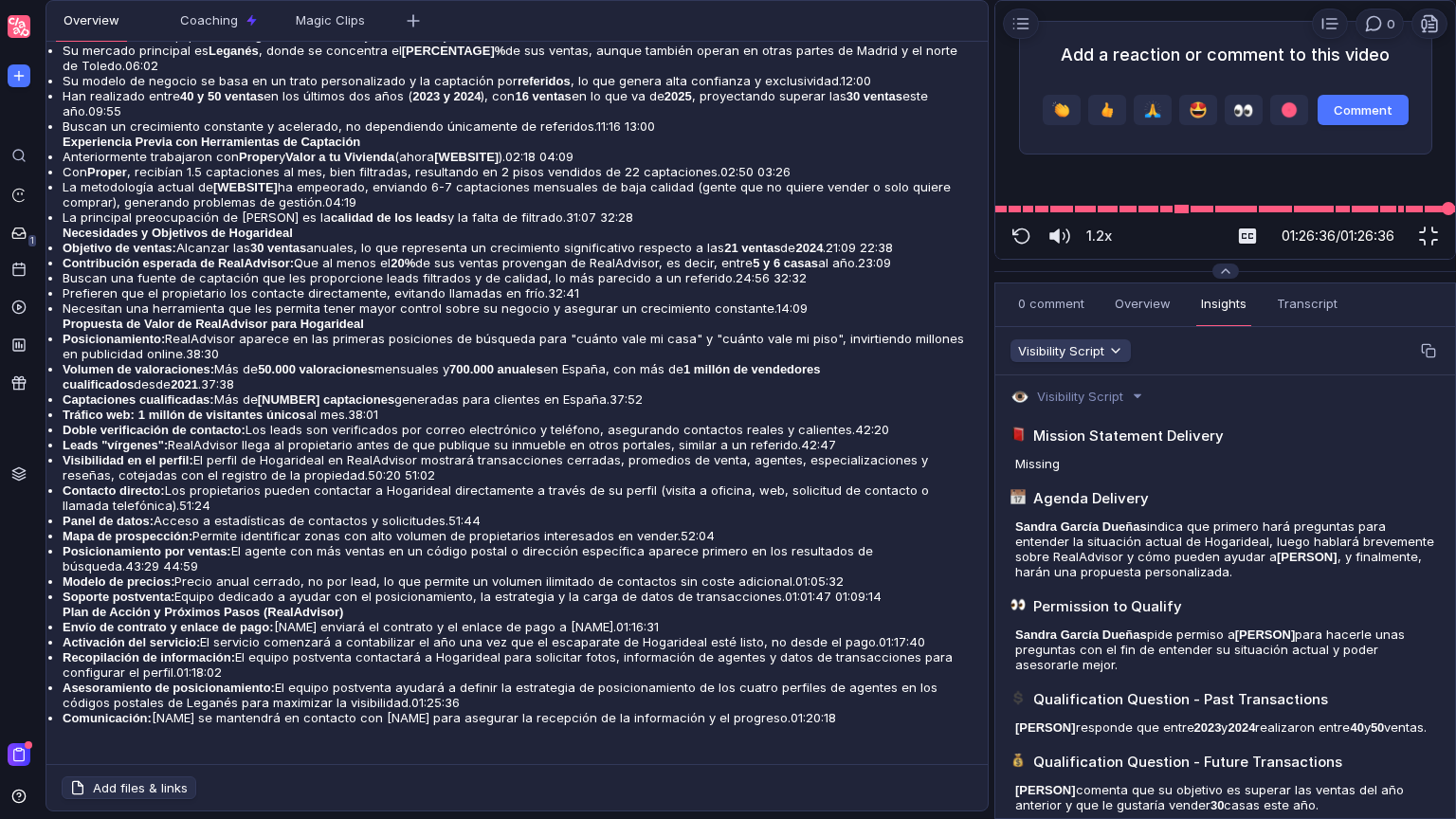 click at bounding box center (1225, 209) 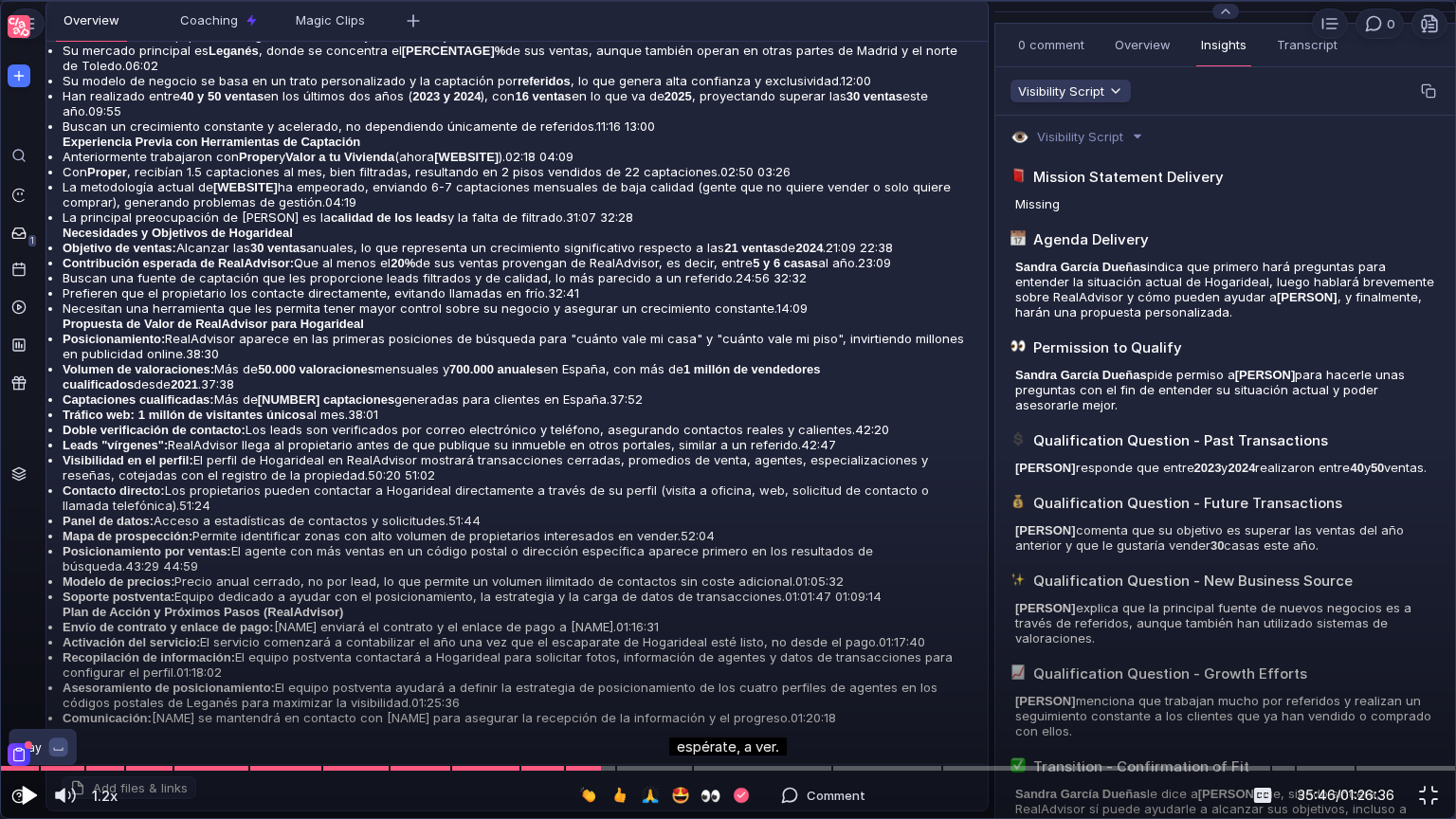 click at bounding box center (29, 795) 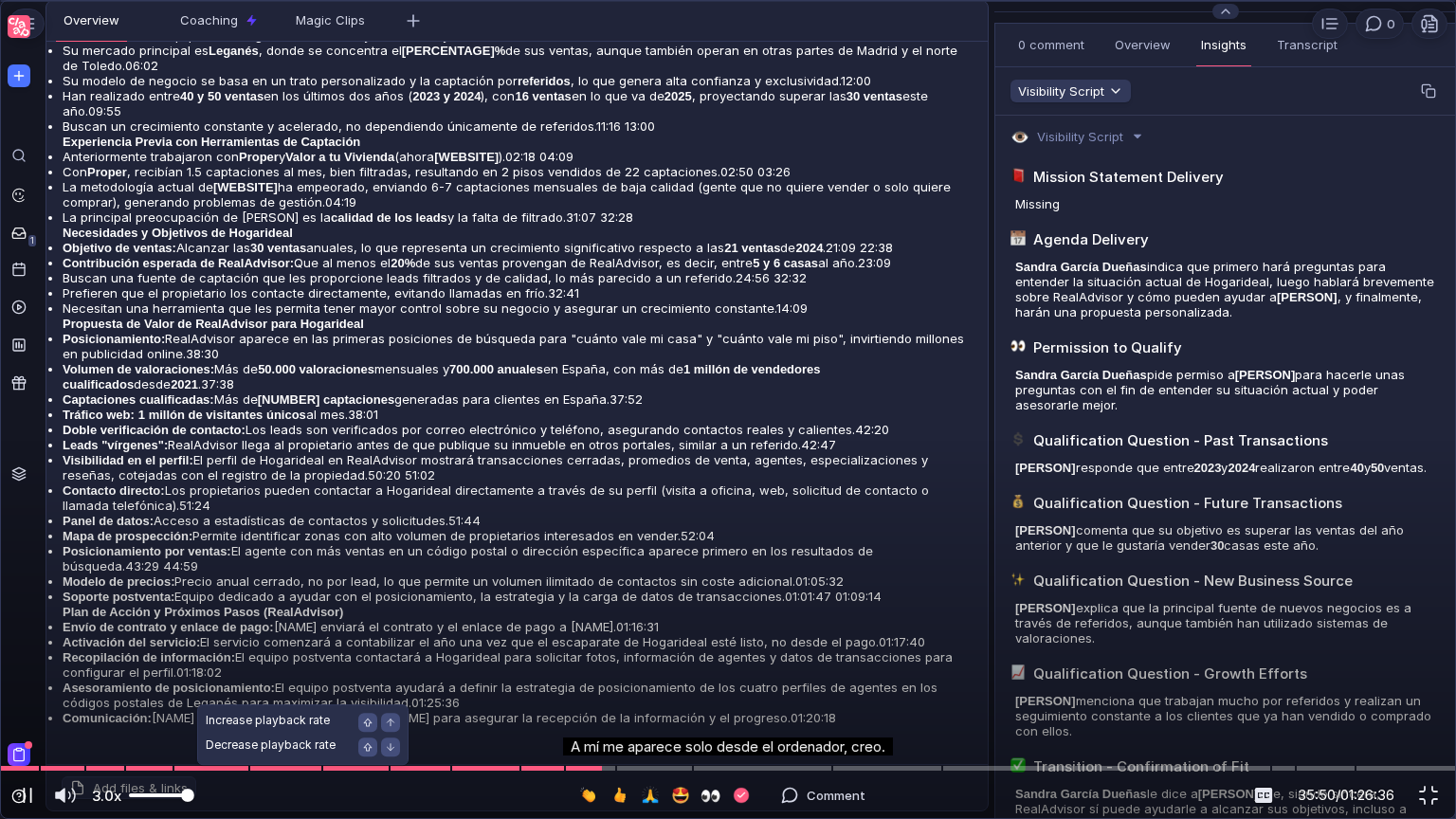 click at bounding box center (160, 795) 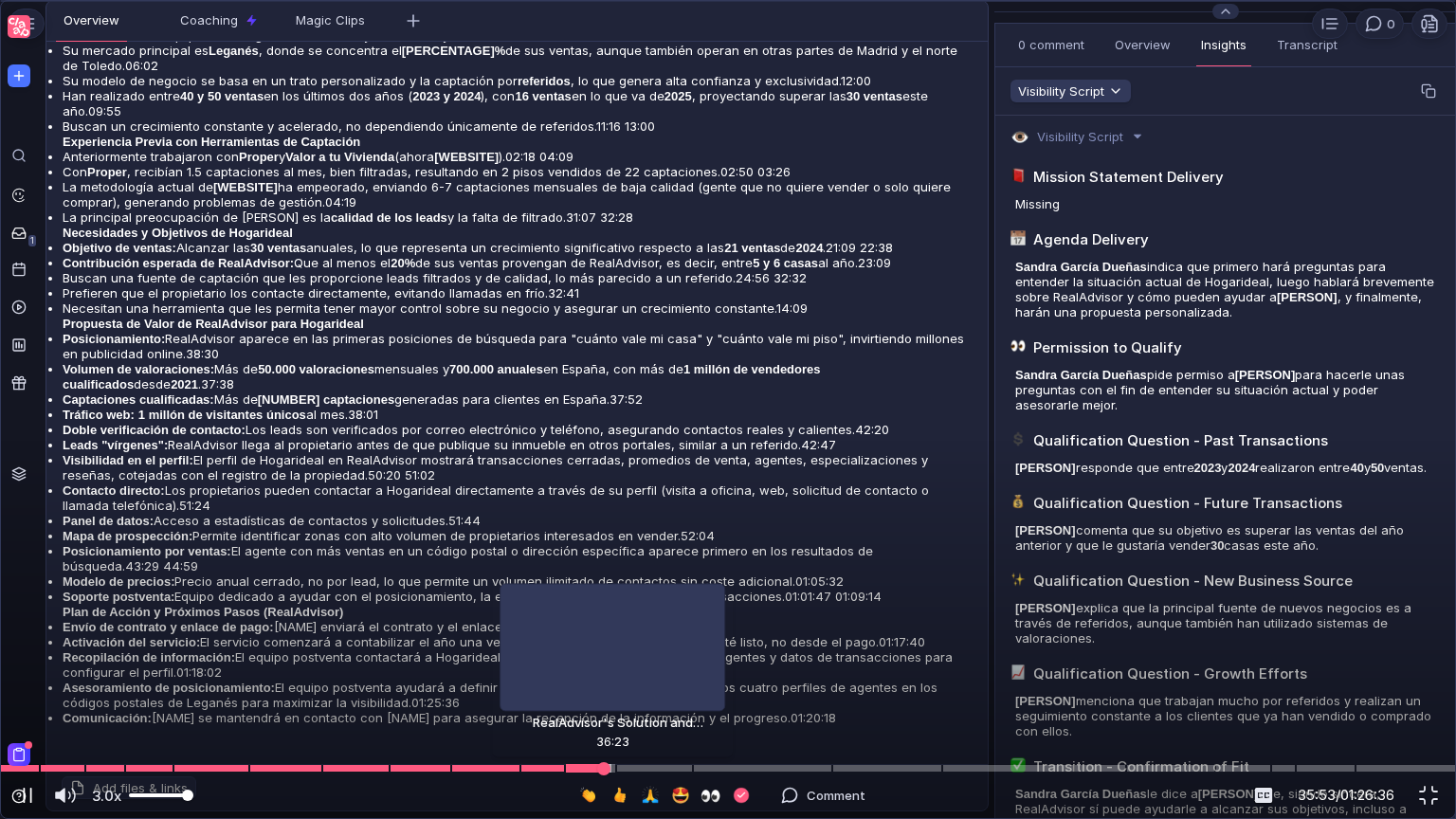 click at bounding box center [728, 768] 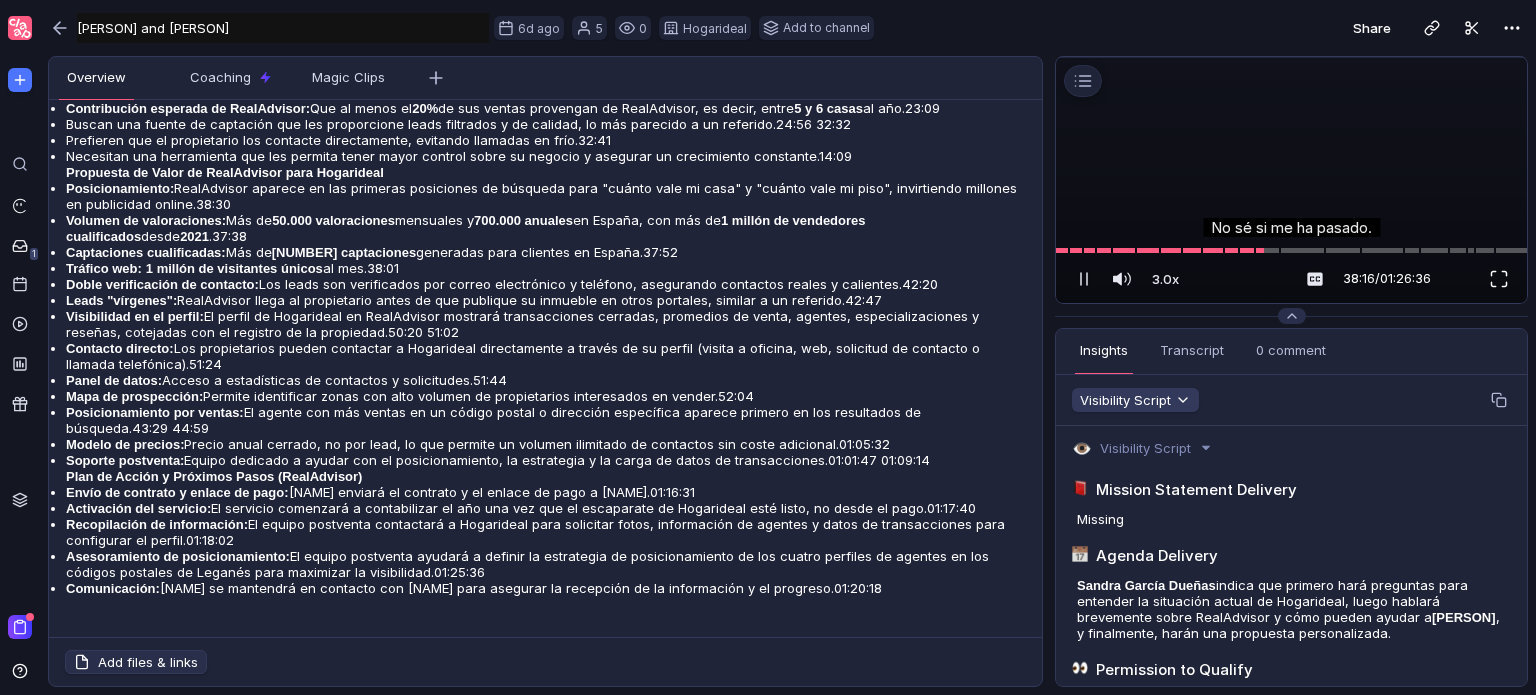 click at bounding box center (1499, 279) 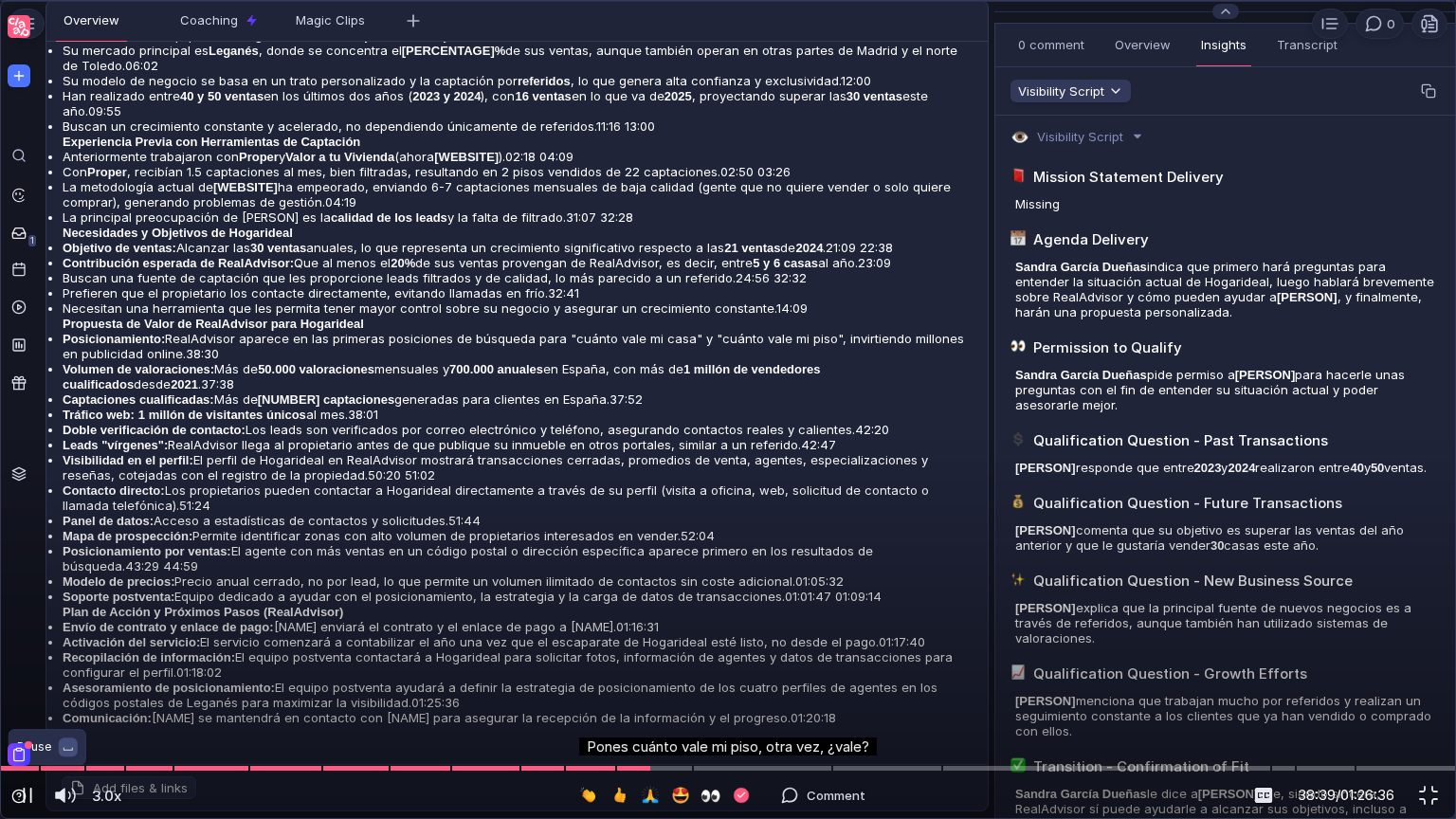 click at bounding box center (27, 795) 